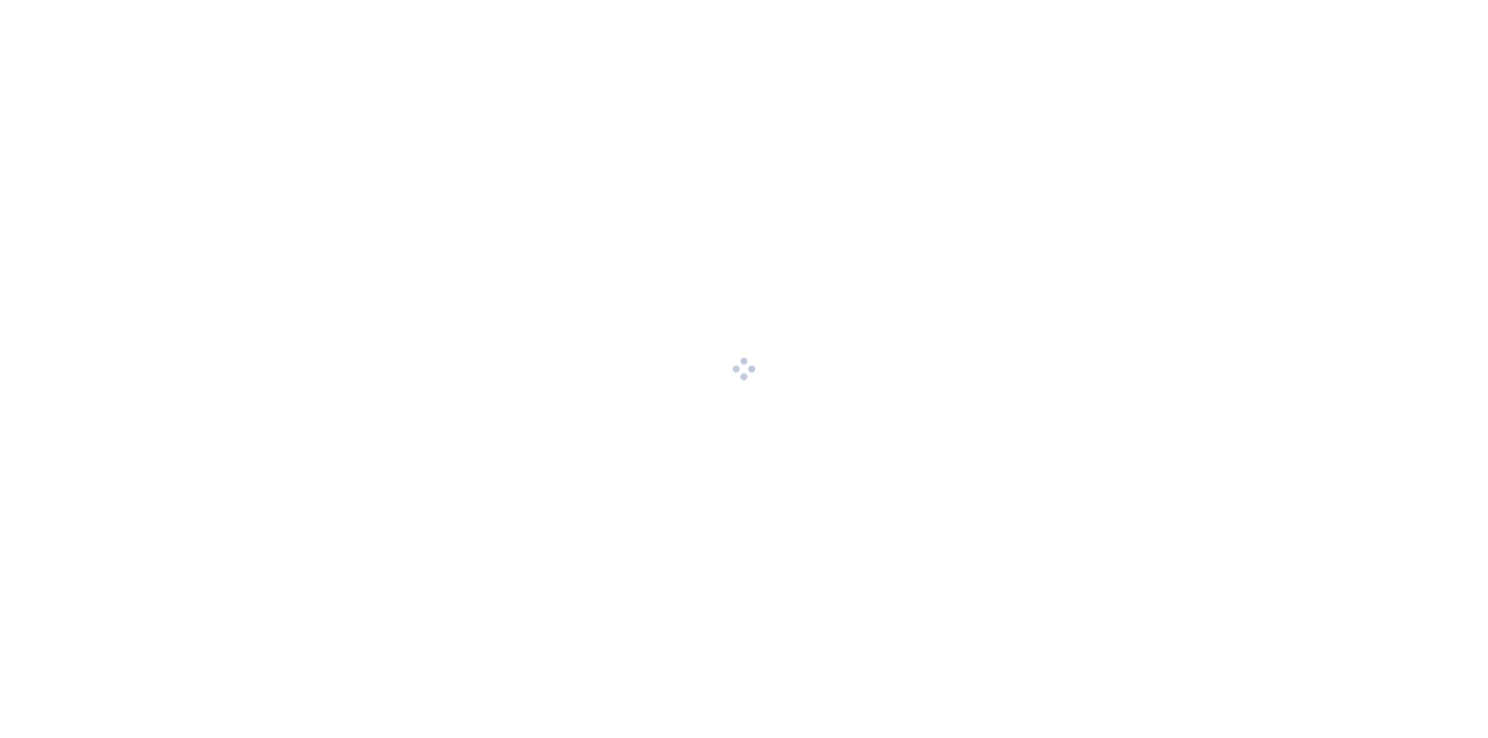scroll, scrollTop: 0, scrollLeft: 0, axis: both 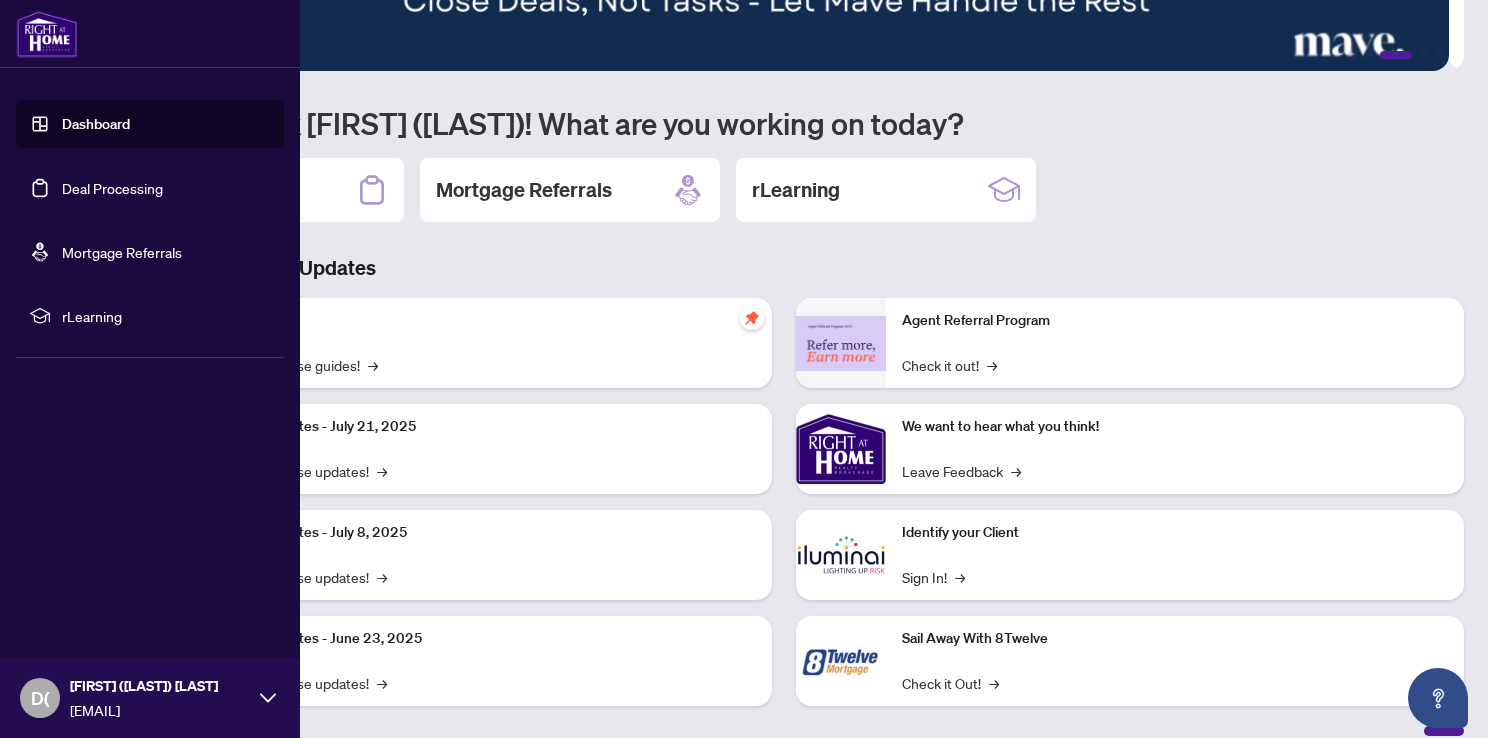 click on "Deal Processing" at bounding box center [112, 188] 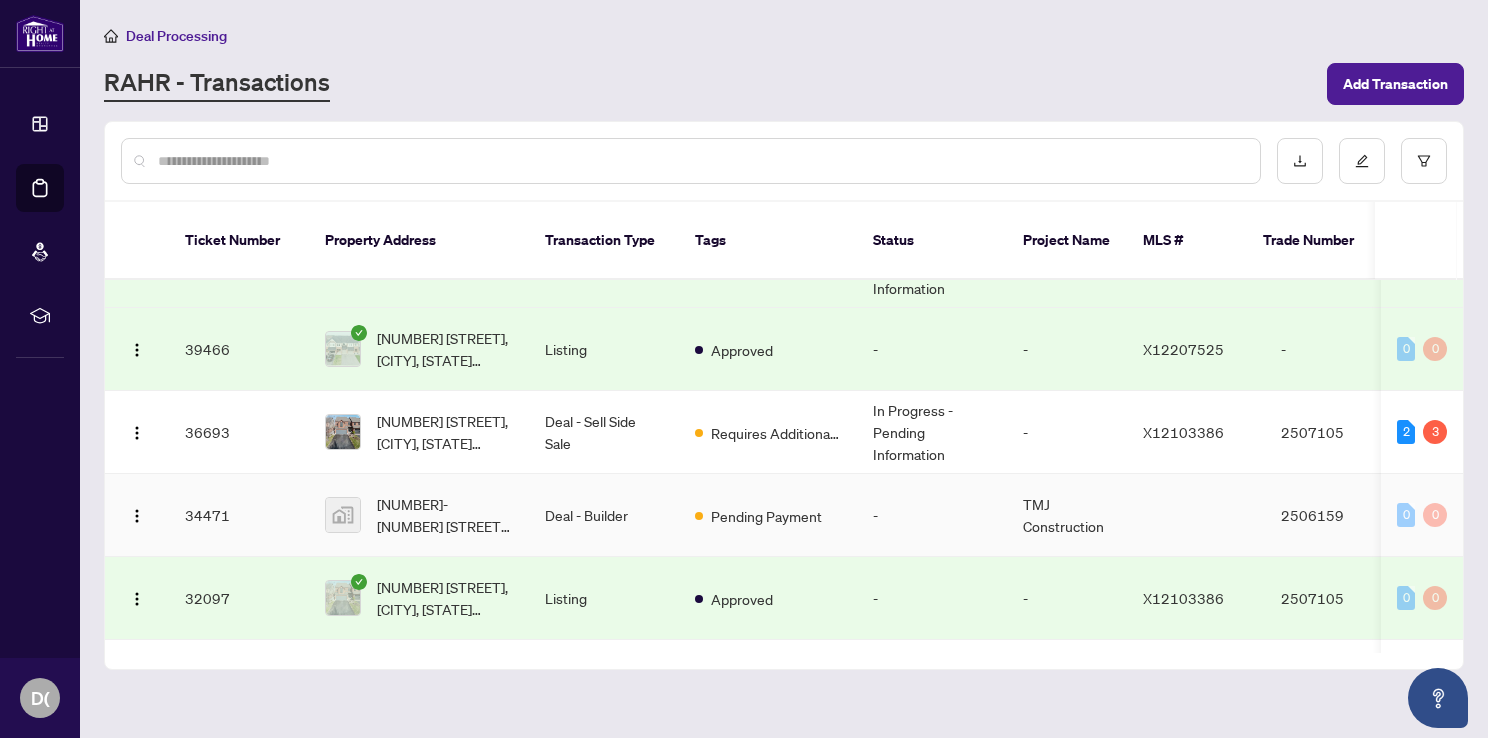 scroll, scrollTop: 200, scrollLeft: 0, axis: vertical 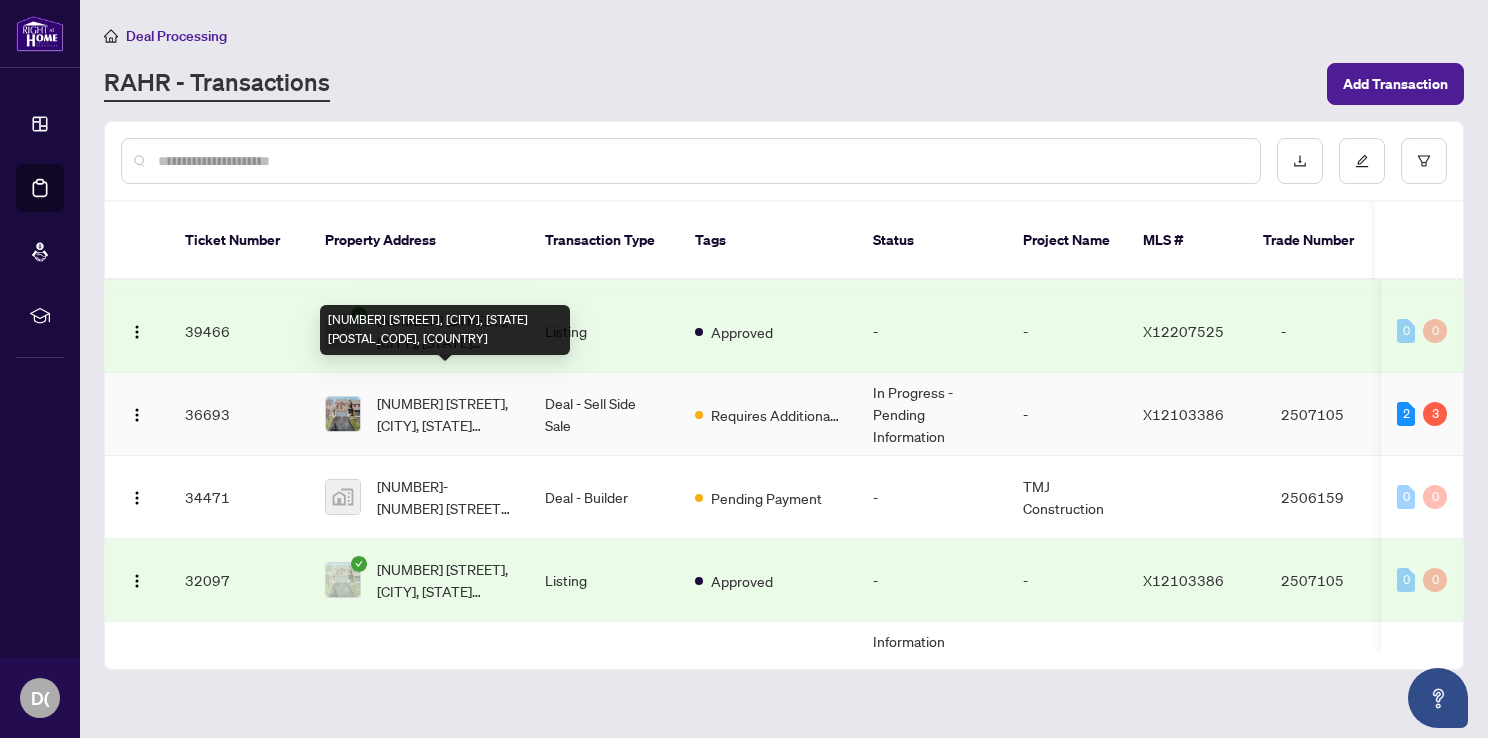 click on "[NUMBER] [STREET], [CITY], [STATE] [POSTAL_CODE], [COUNTRY]" at bounding box center (445, 414) 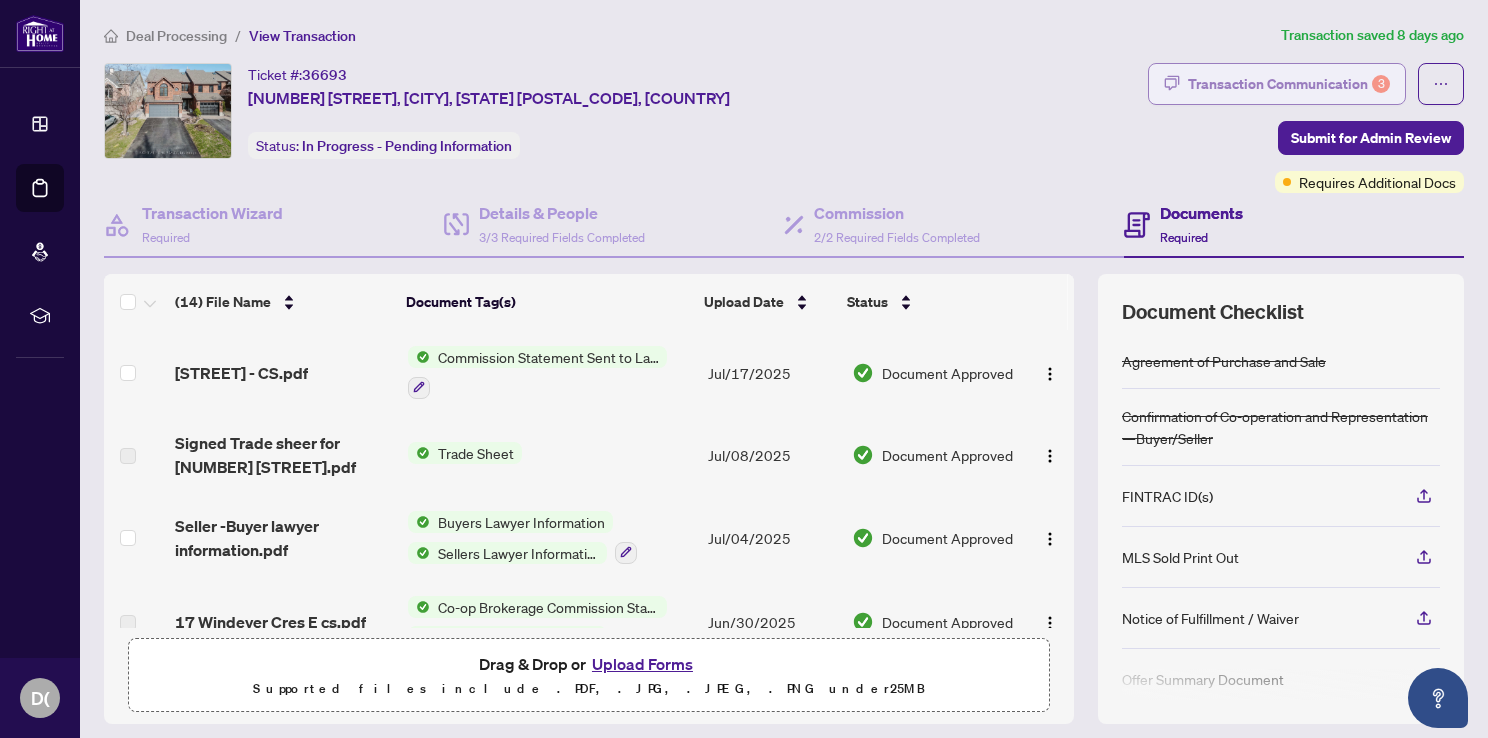 click on "Transaction Communication 3" at bounding box center [1289, 84] 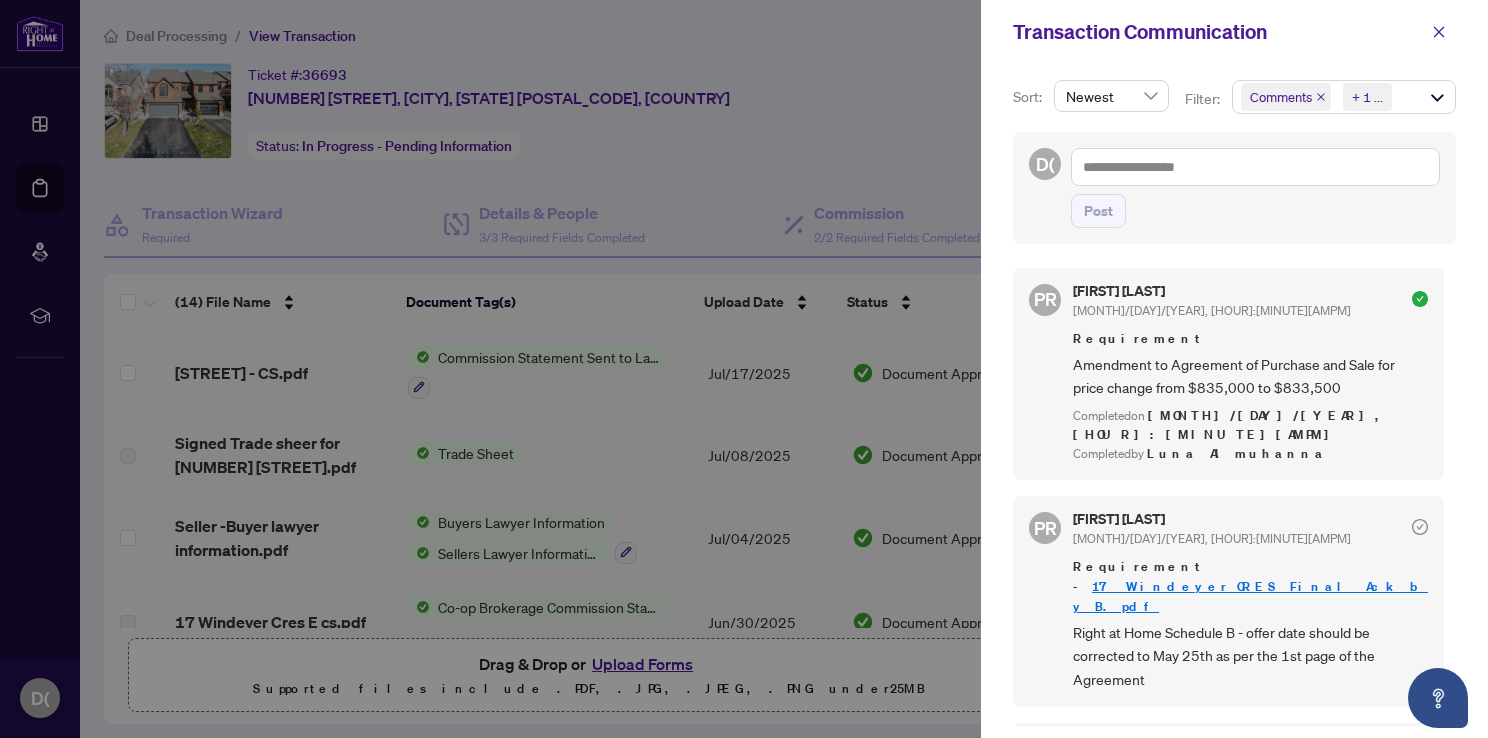 click at bounding box center [744, 369] 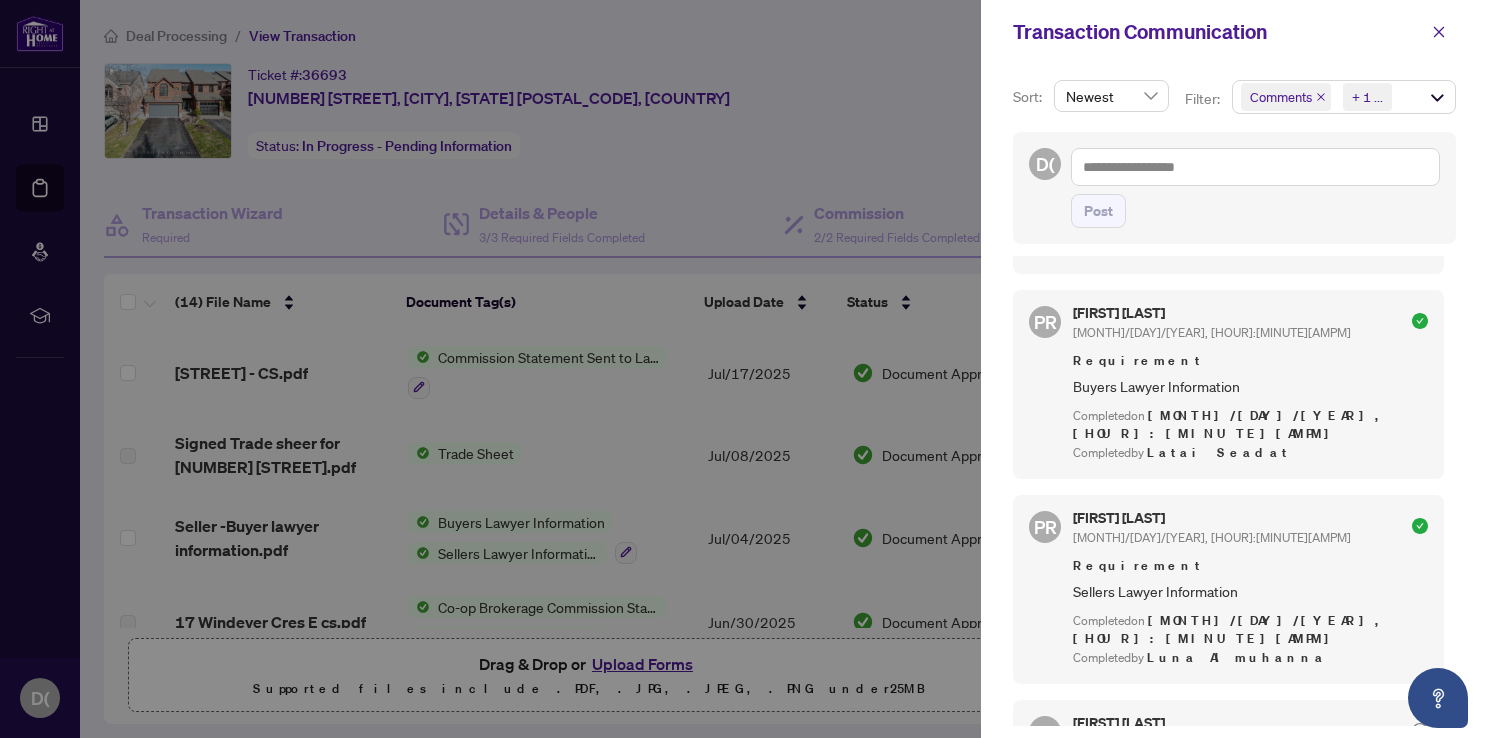 scroll, scrollTop: 400, scrollLeft: 0, axis: vertical 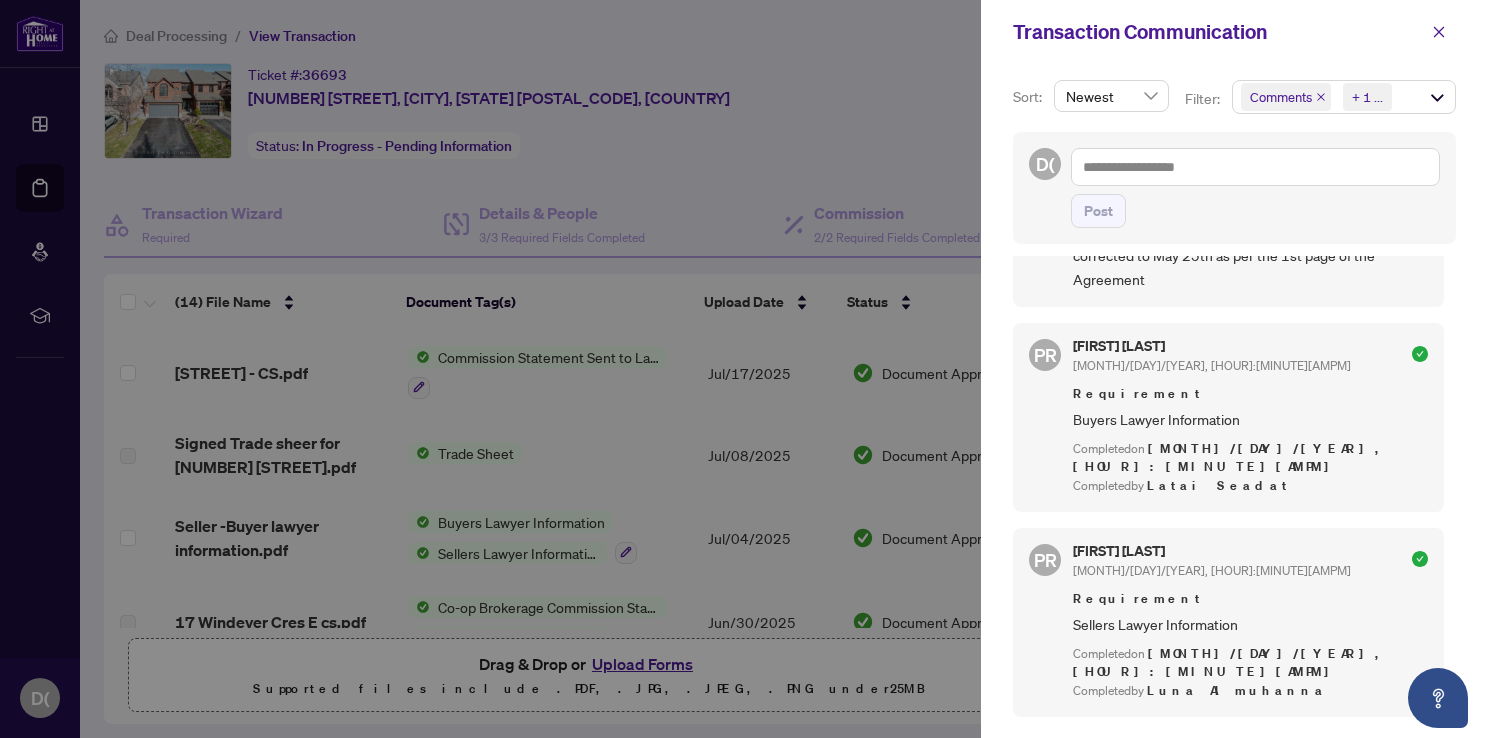 drag, startPoint x: 1432, startPoint y: 29, endPoint x: 1288, endPoint y: 89, distance: 156 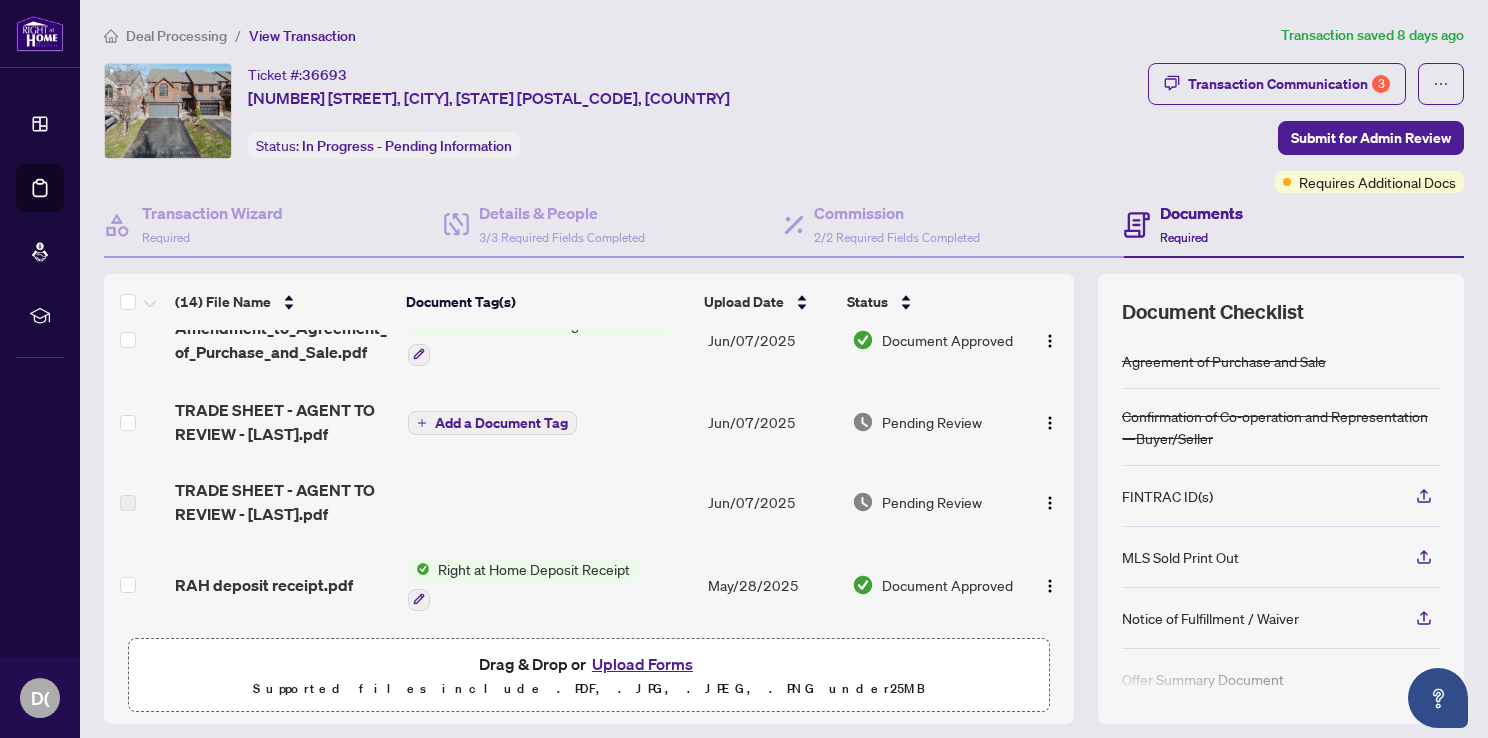 scroll, scrollTop: 267, scrollLeft: 0, axis: vertical 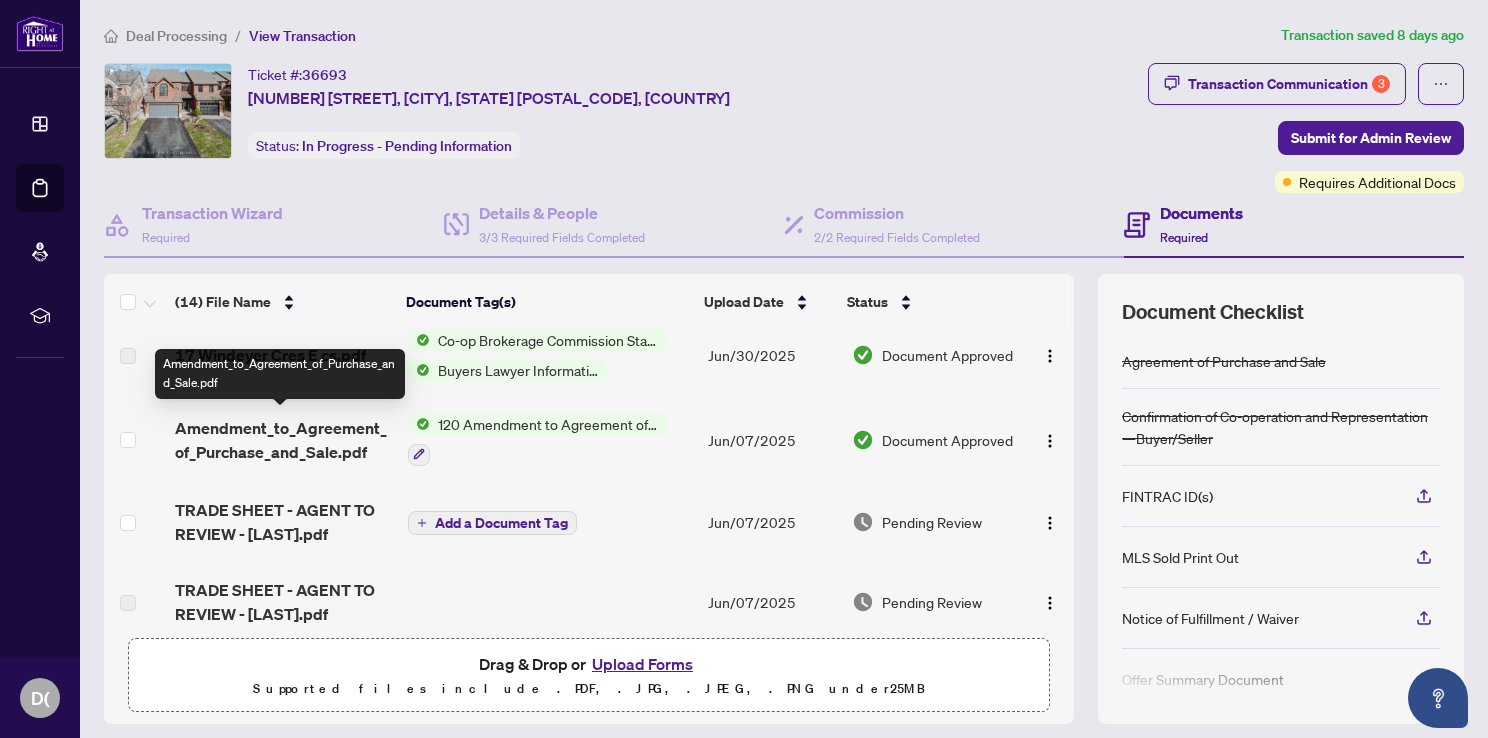 click on "Amendment_to_Agreement_of_Purchase_and_Sale.pdf" at bounding box center [283, 440] 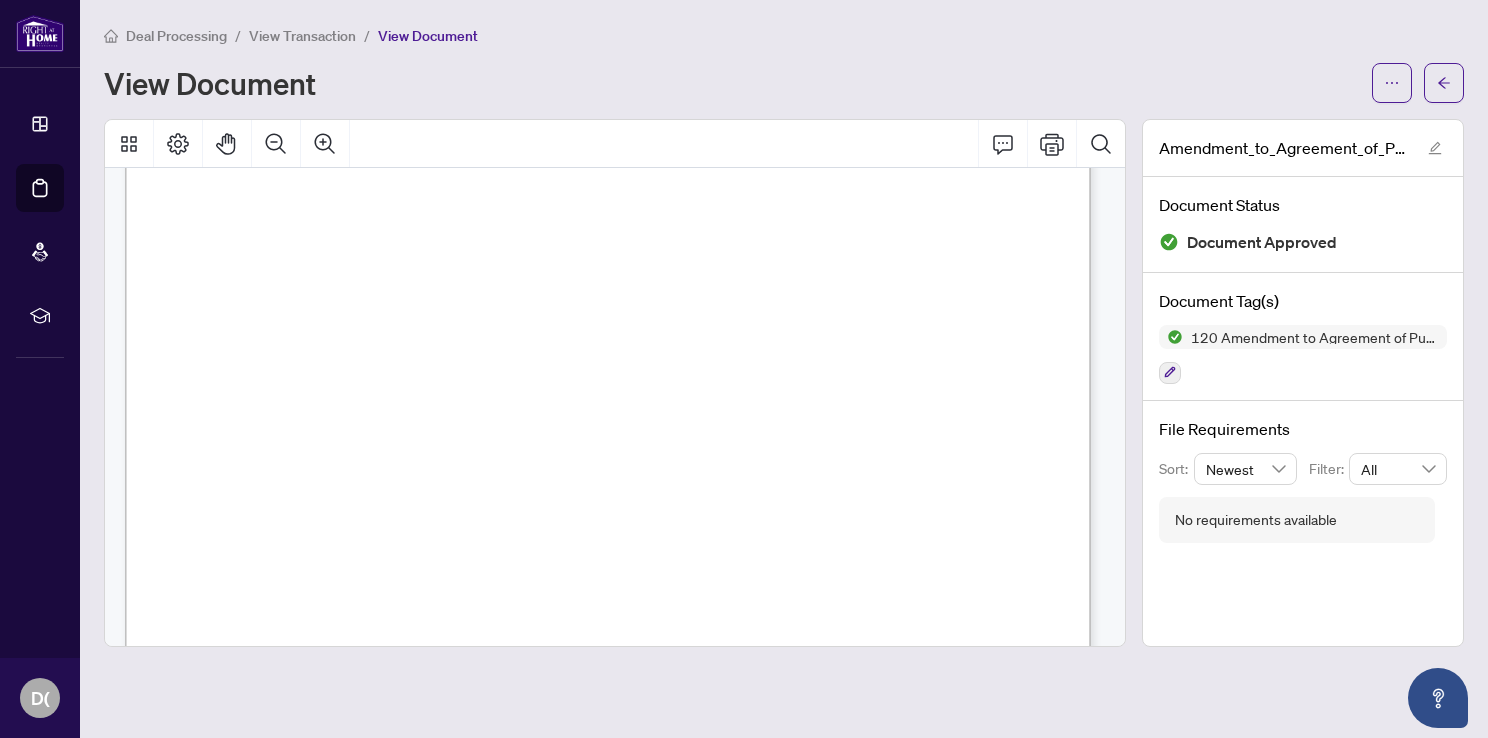 scroll, scrollTop: 700, scrollLeft: 0, axis: vertical 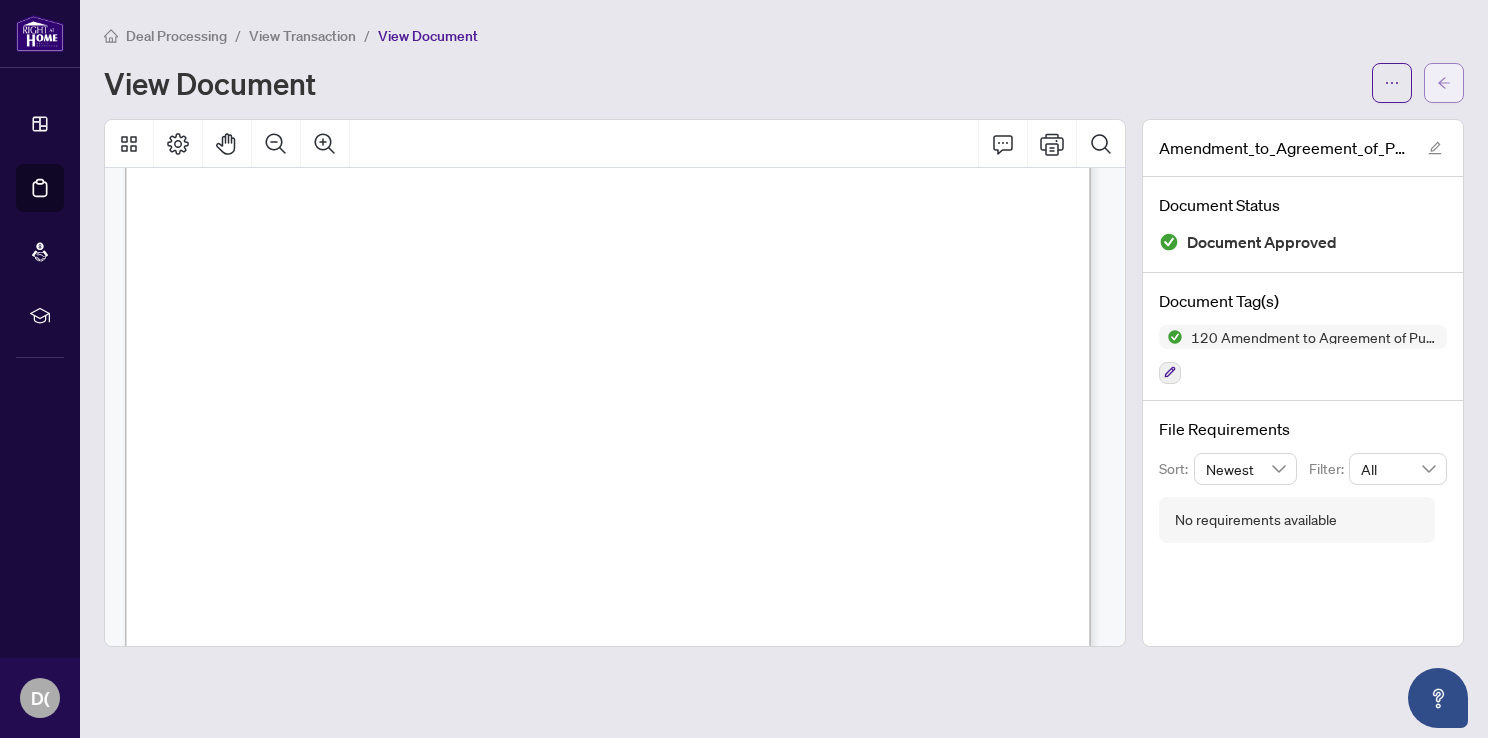 click at bounding box center (1444, 83) 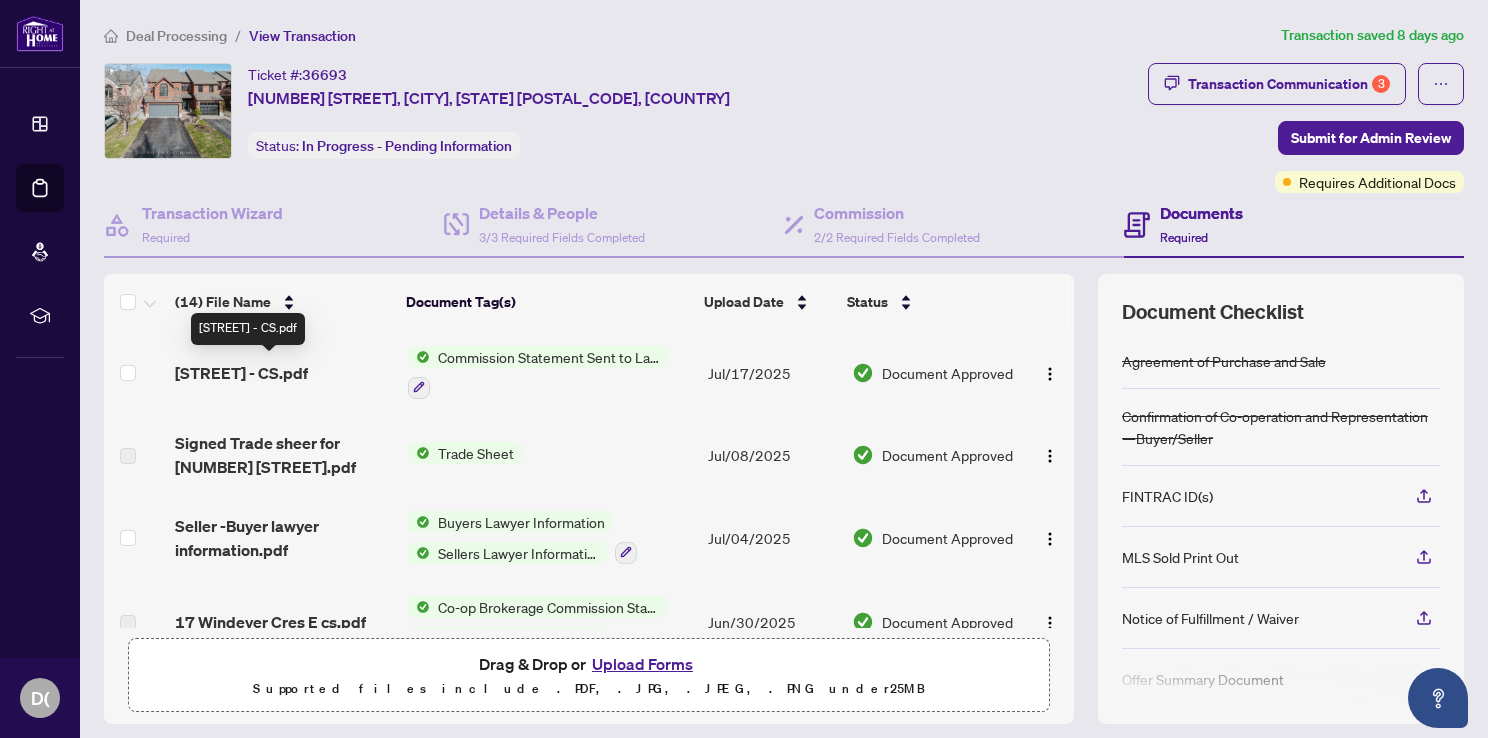 click on "[STREET] - CS.pdf" at bounding box center (241, 373) 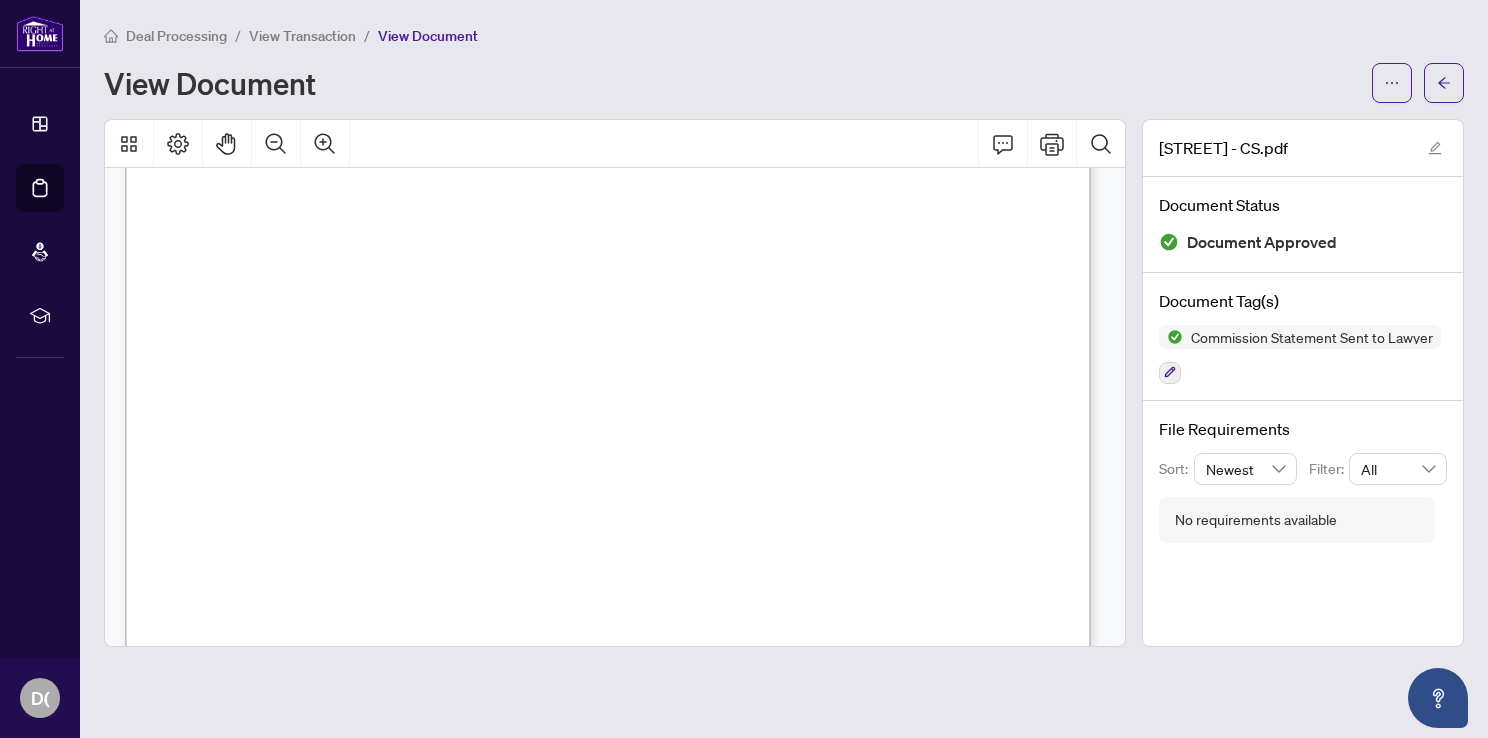 scroll, scrollTop: 800, scrollLeft: 0, axis: vertical 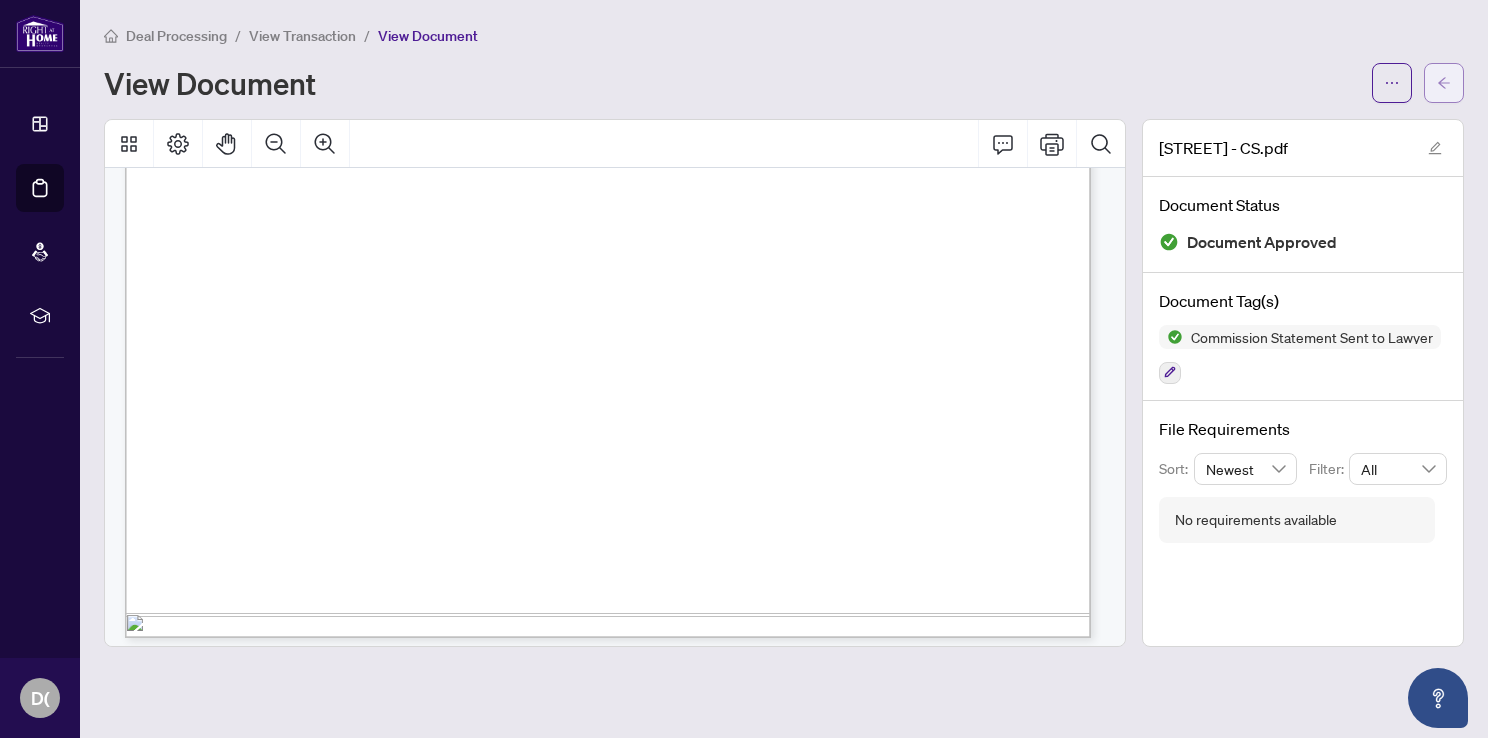 click at bounding box center [1444, 83] 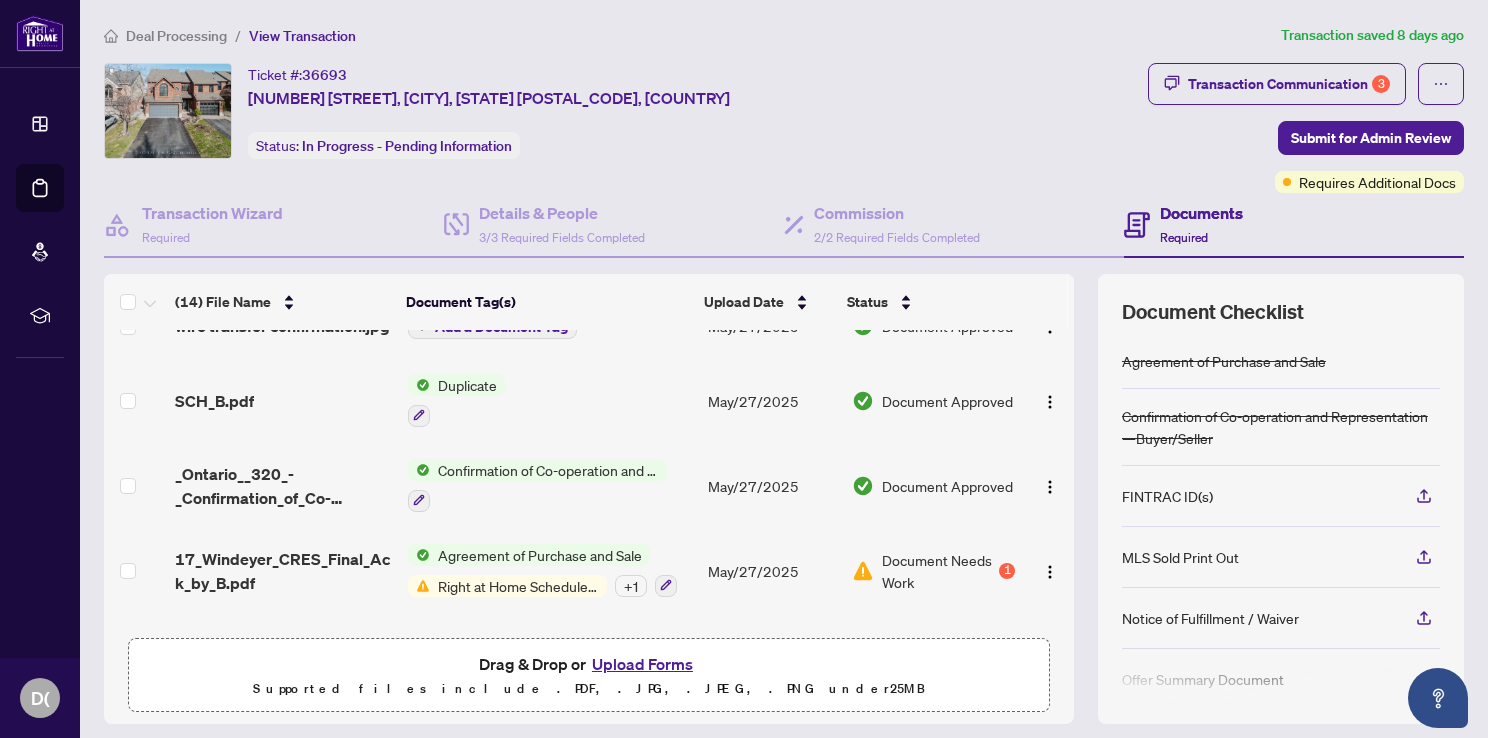 scroll, scrollTop: 800, scrollLeft: 0, axis: vertical 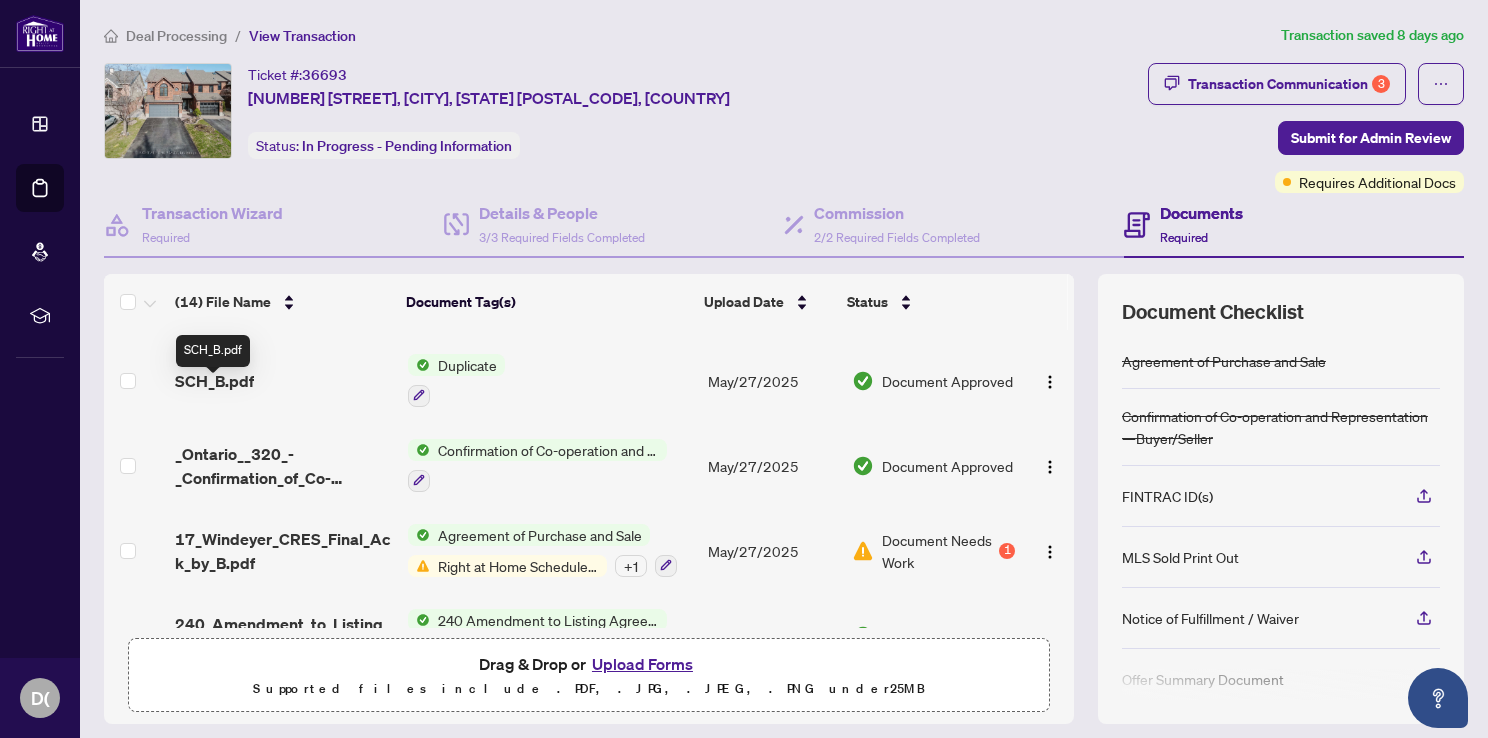 click on "SCH_B.pdf" at bounding box center (214, 381) 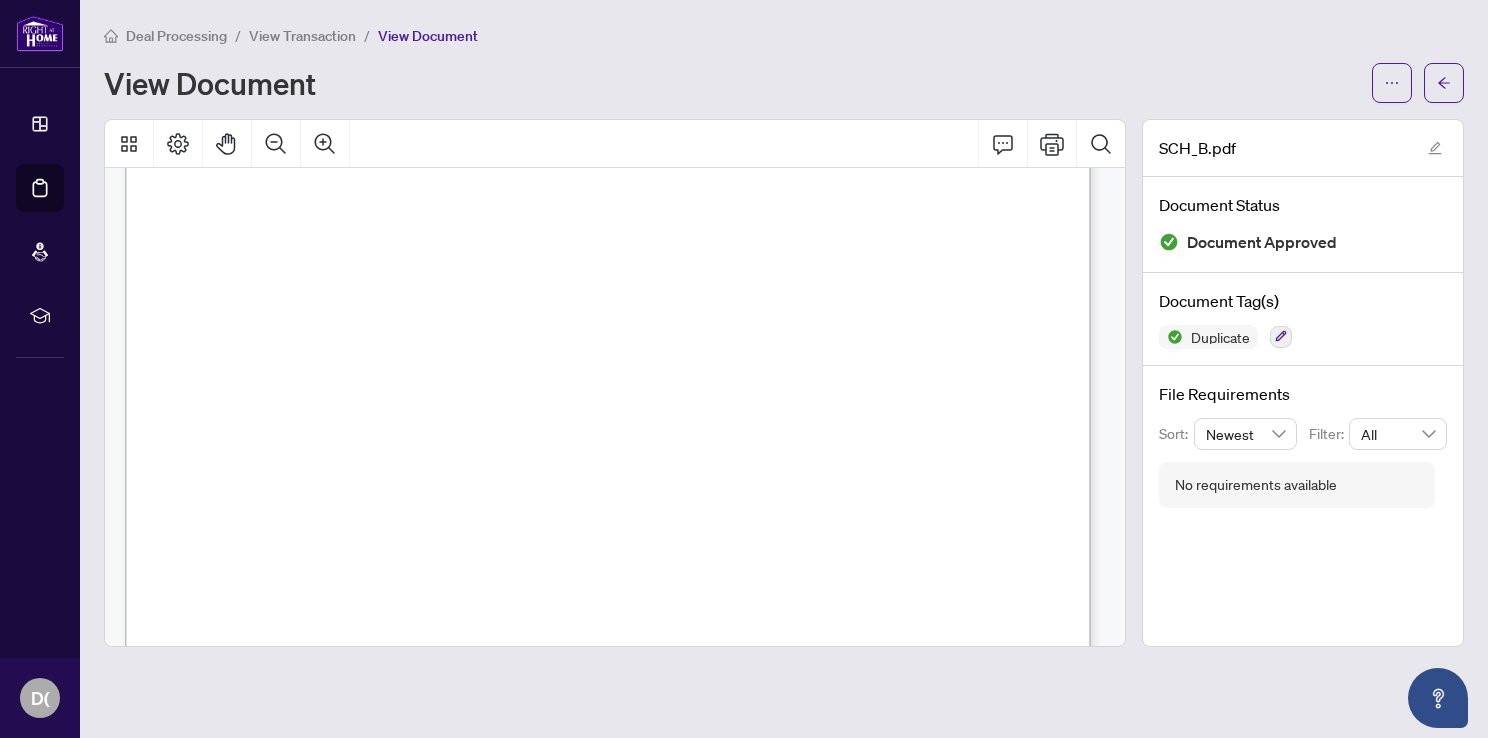 scroll, scrollTop: 111, scrollLeft: 0, axis: vertical 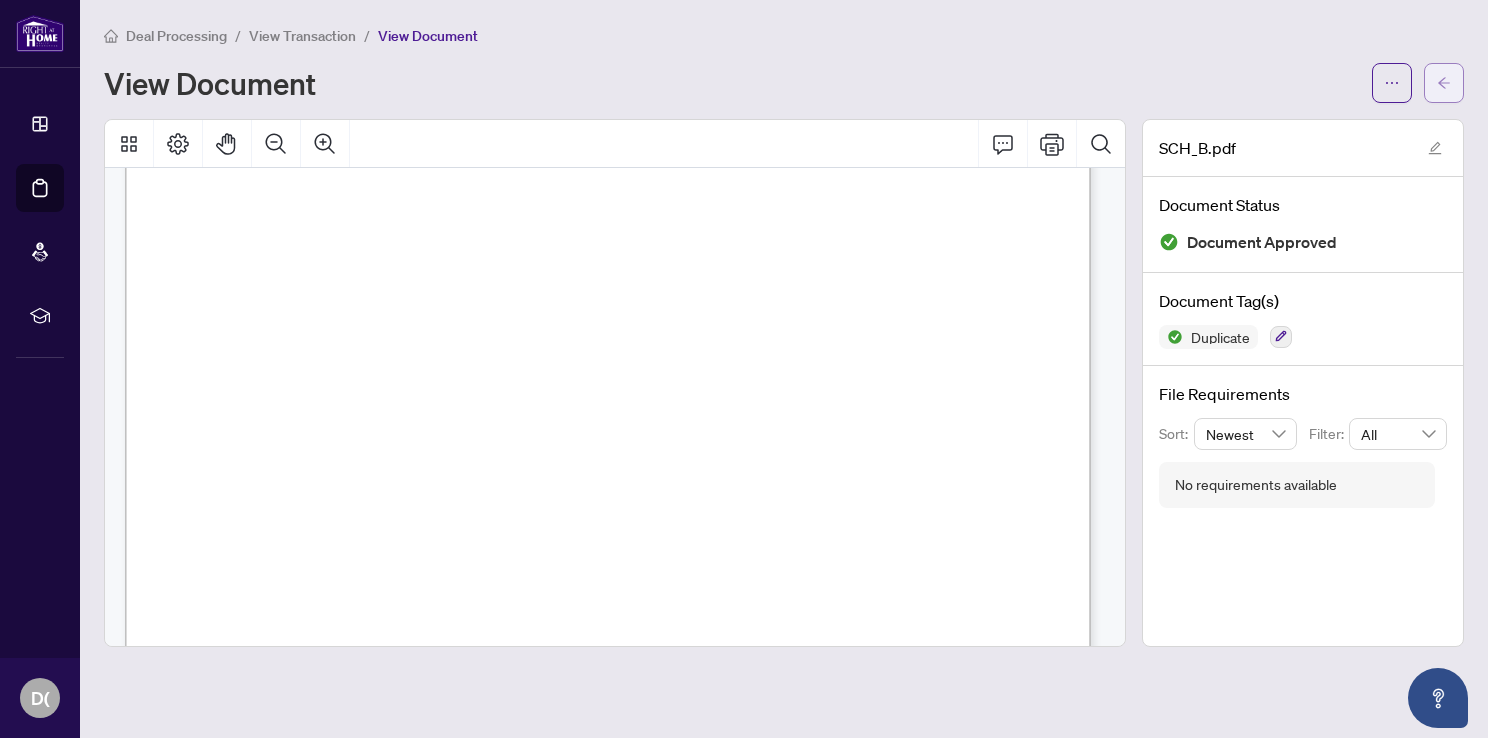click at bounding box center (1444, 83) 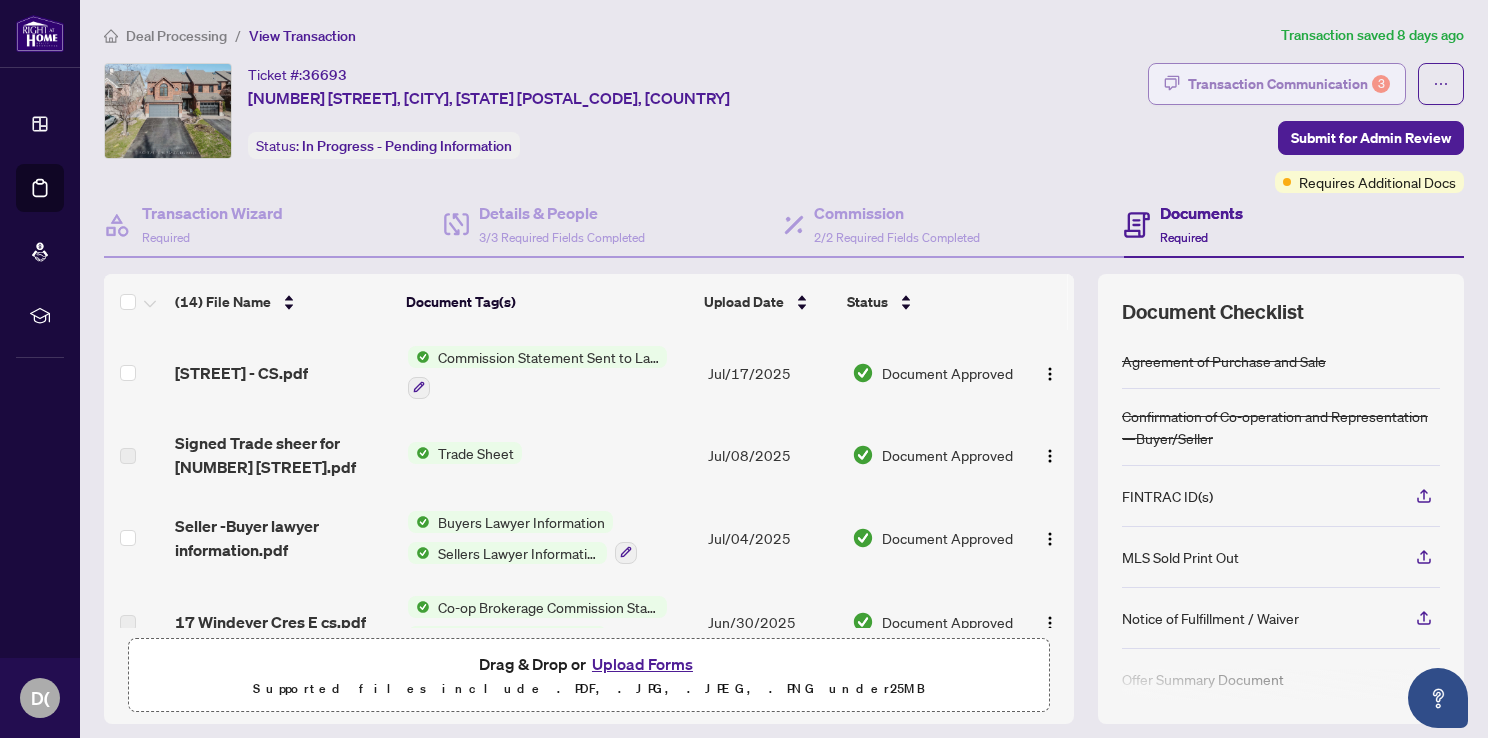 click on "Transaction Communication 3" at bounding box center [1289, 84] 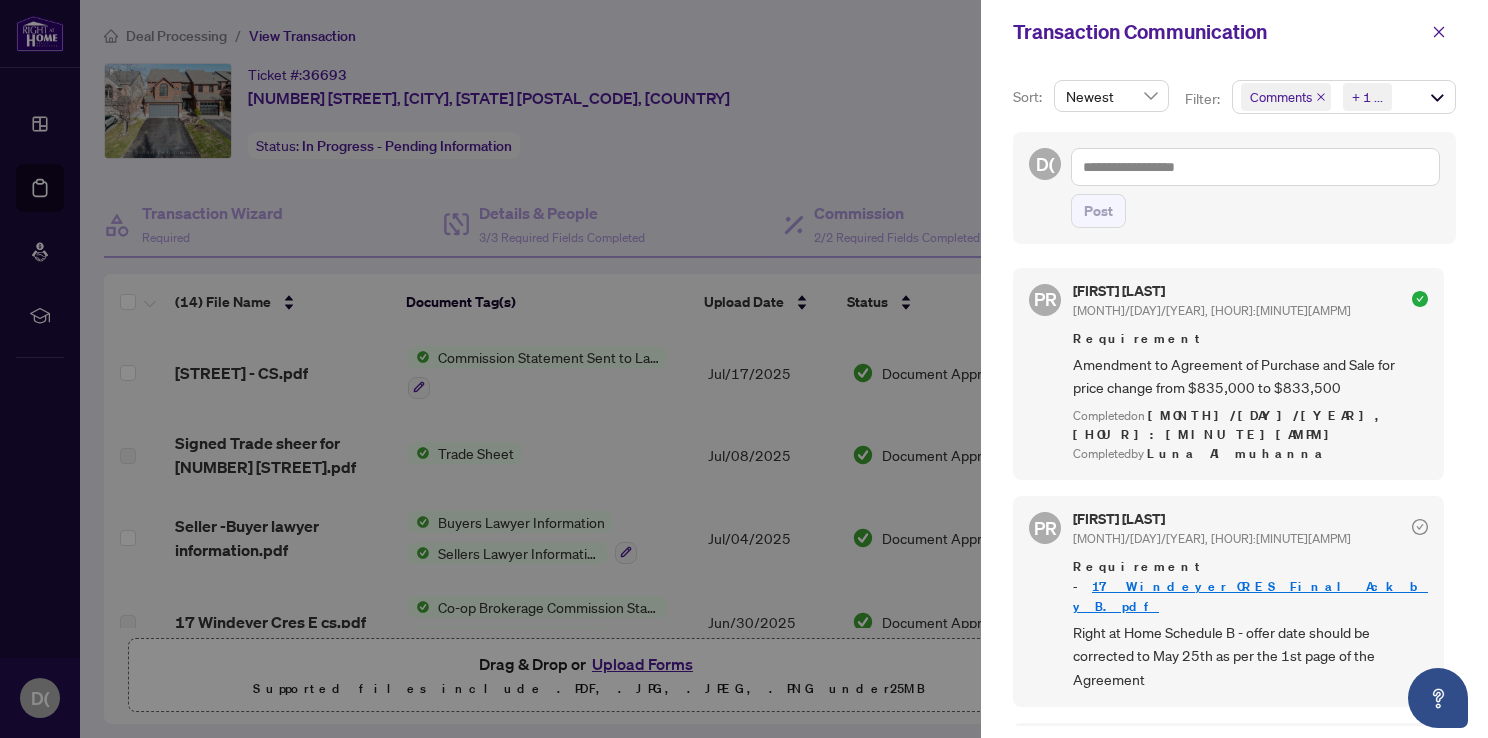 scroll, scrollTop: 200, scrollLeft: 0, axis: vertical 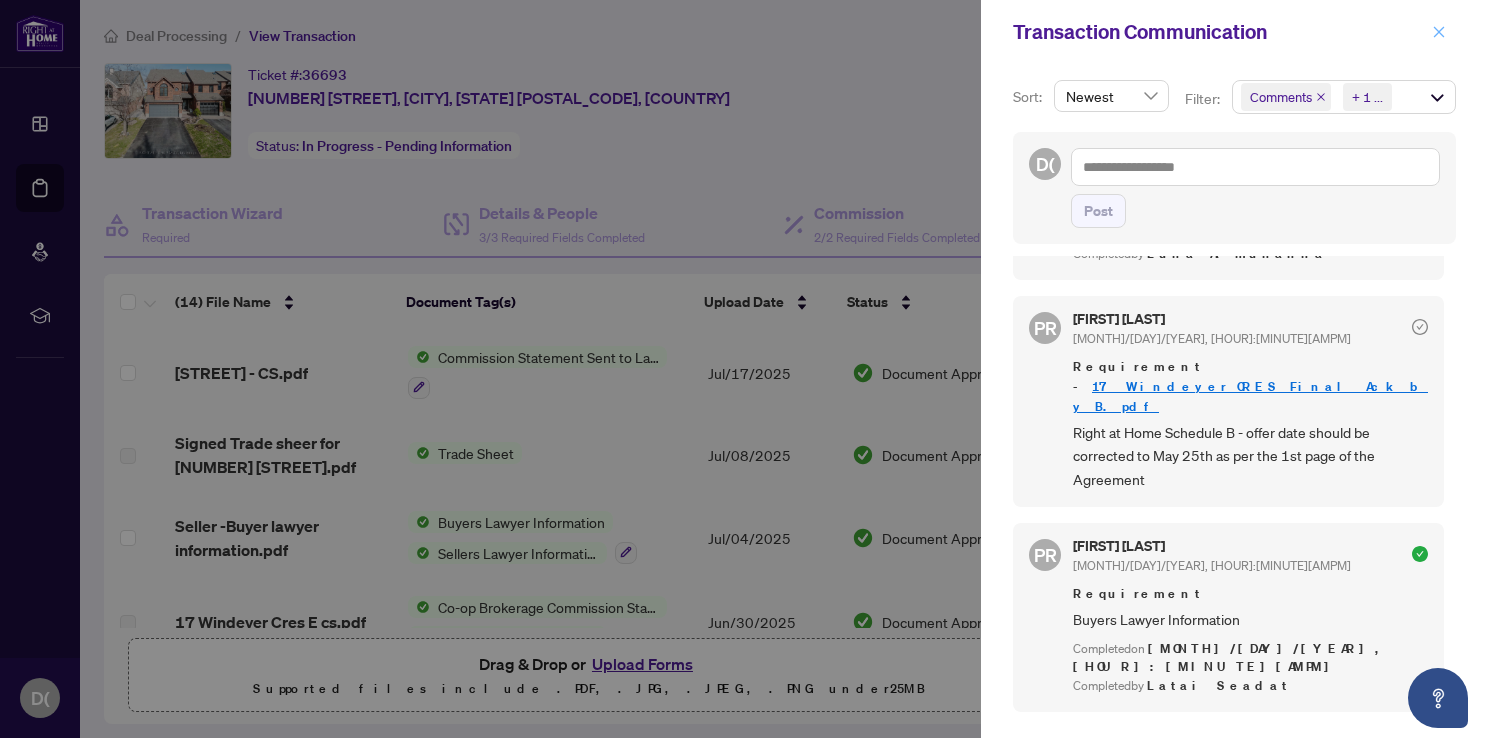 click 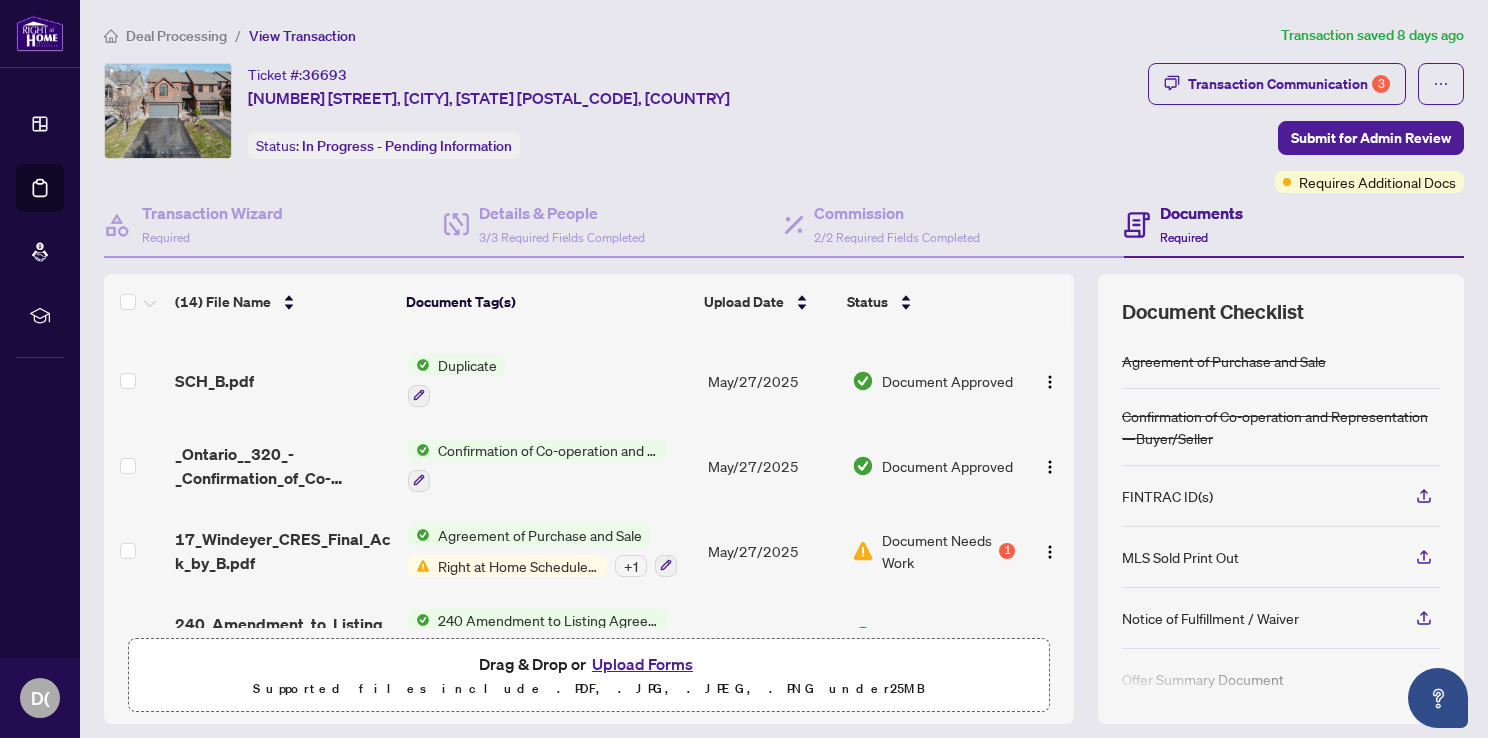 scroll, scrollTop: 867, scrollLeft: 0, axis: vertical 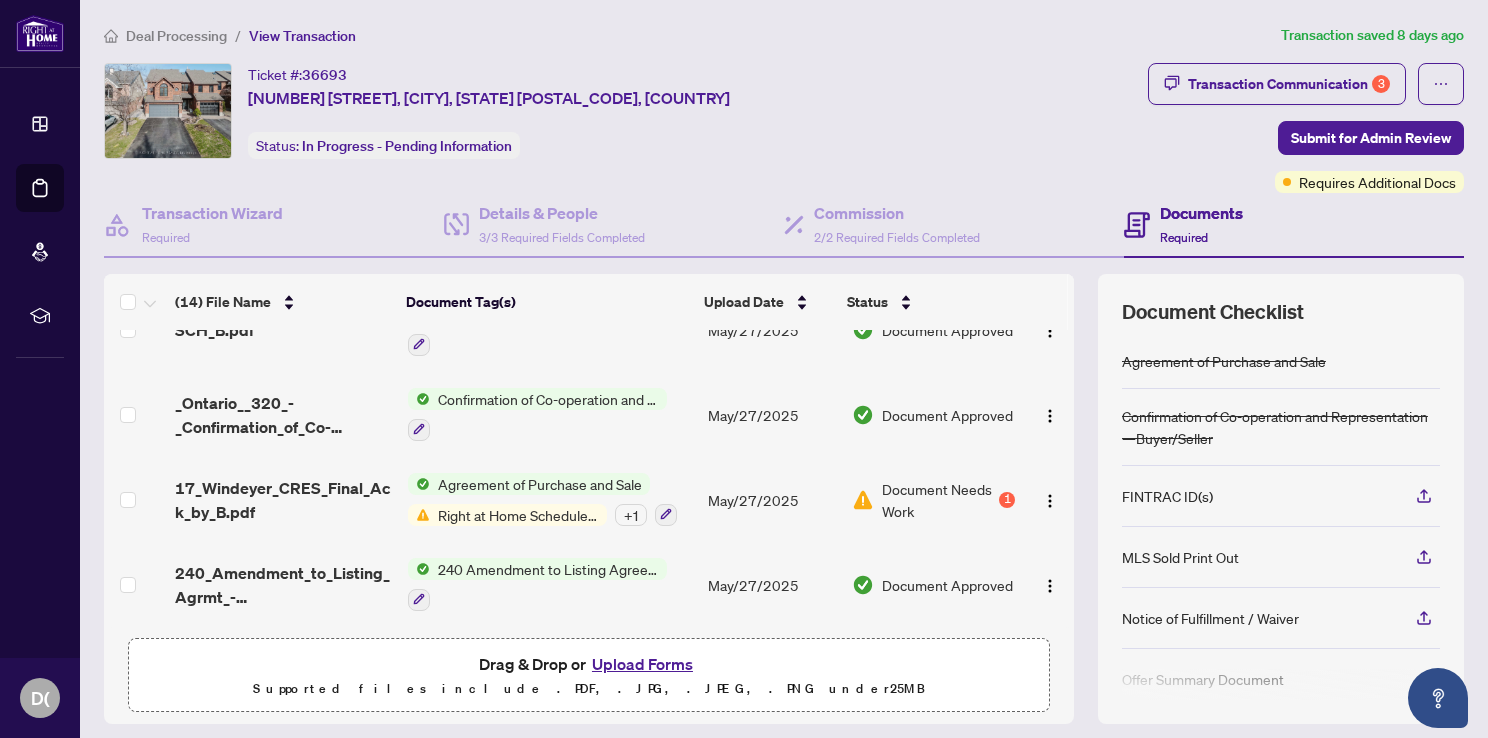 click on "Right at Home Schedule B" at bounding box center (518, 515) 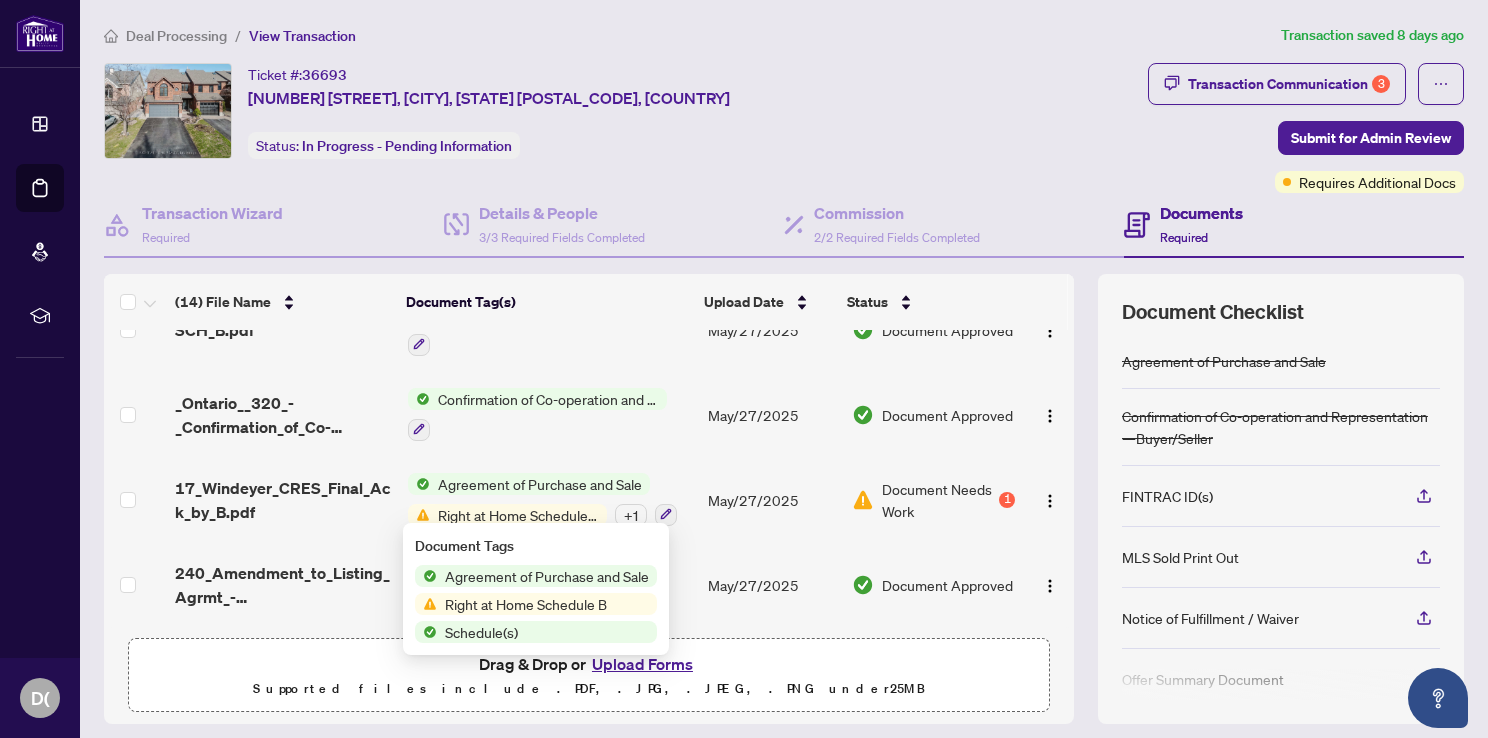 scroll, scrollTop: 767, scrollLeft: 0, axis: vertical 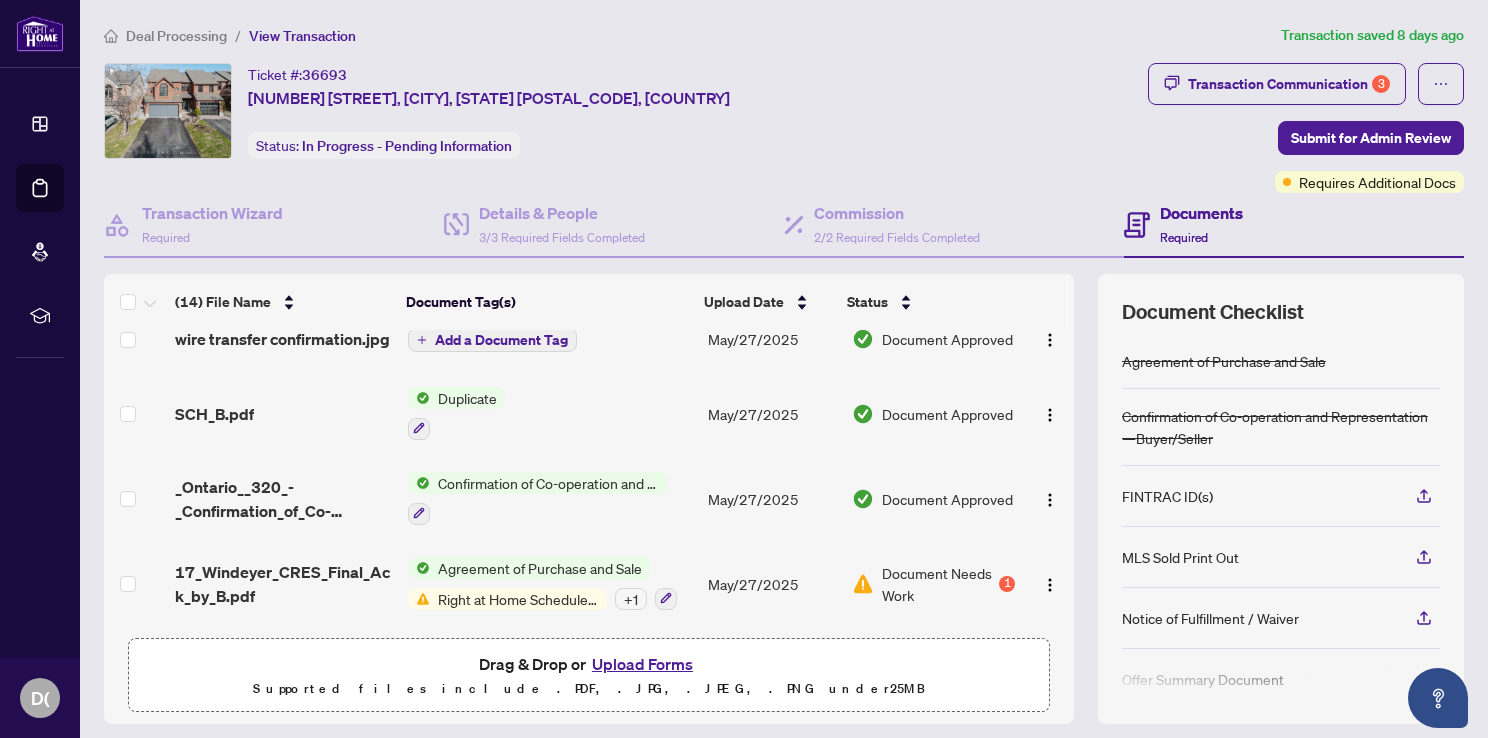 click on "Supported files include   .PDF, .JPG, .JPEG, .PNG   under  25 MB" at bounding box center [589, 689] 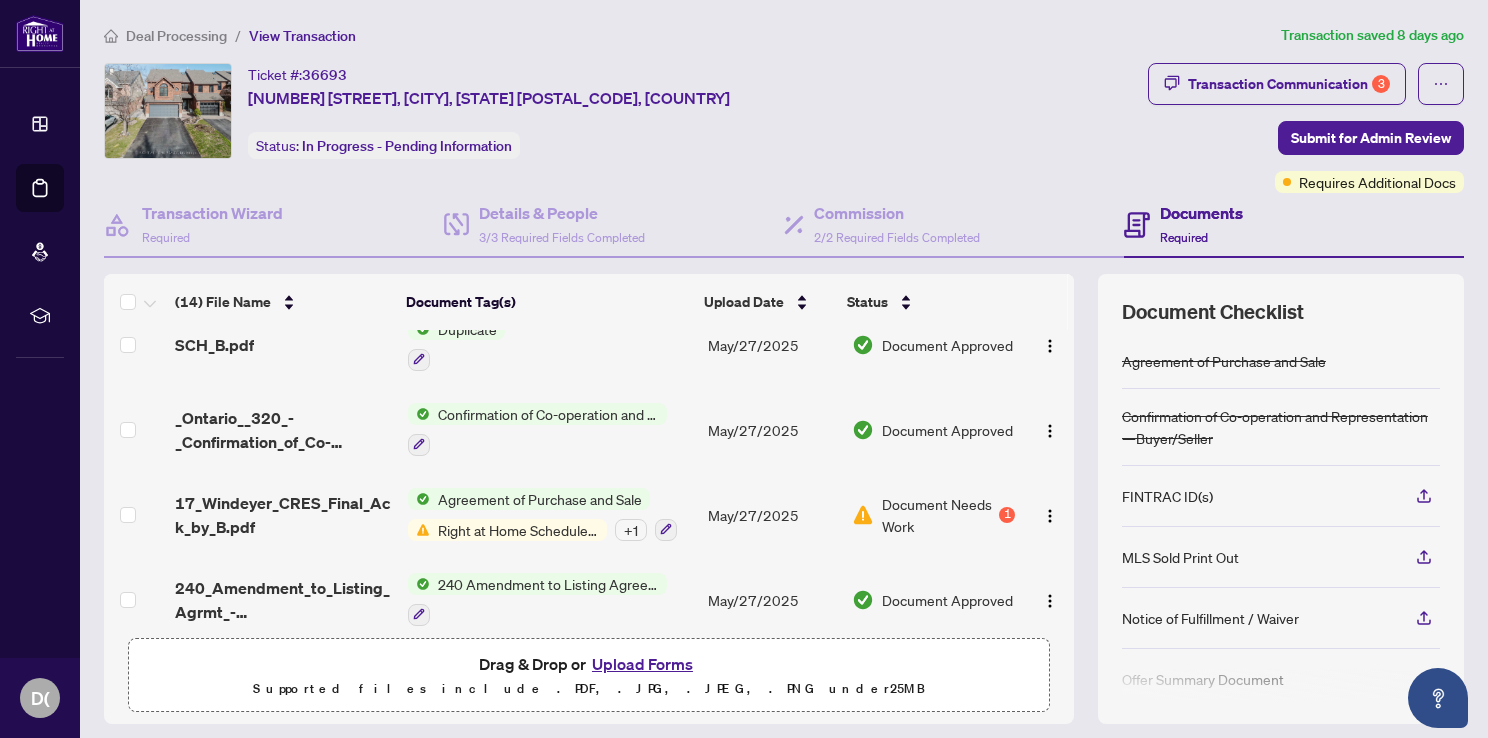 scroll, scrollTop: 867, scrollLeft: 0, axis: vertical 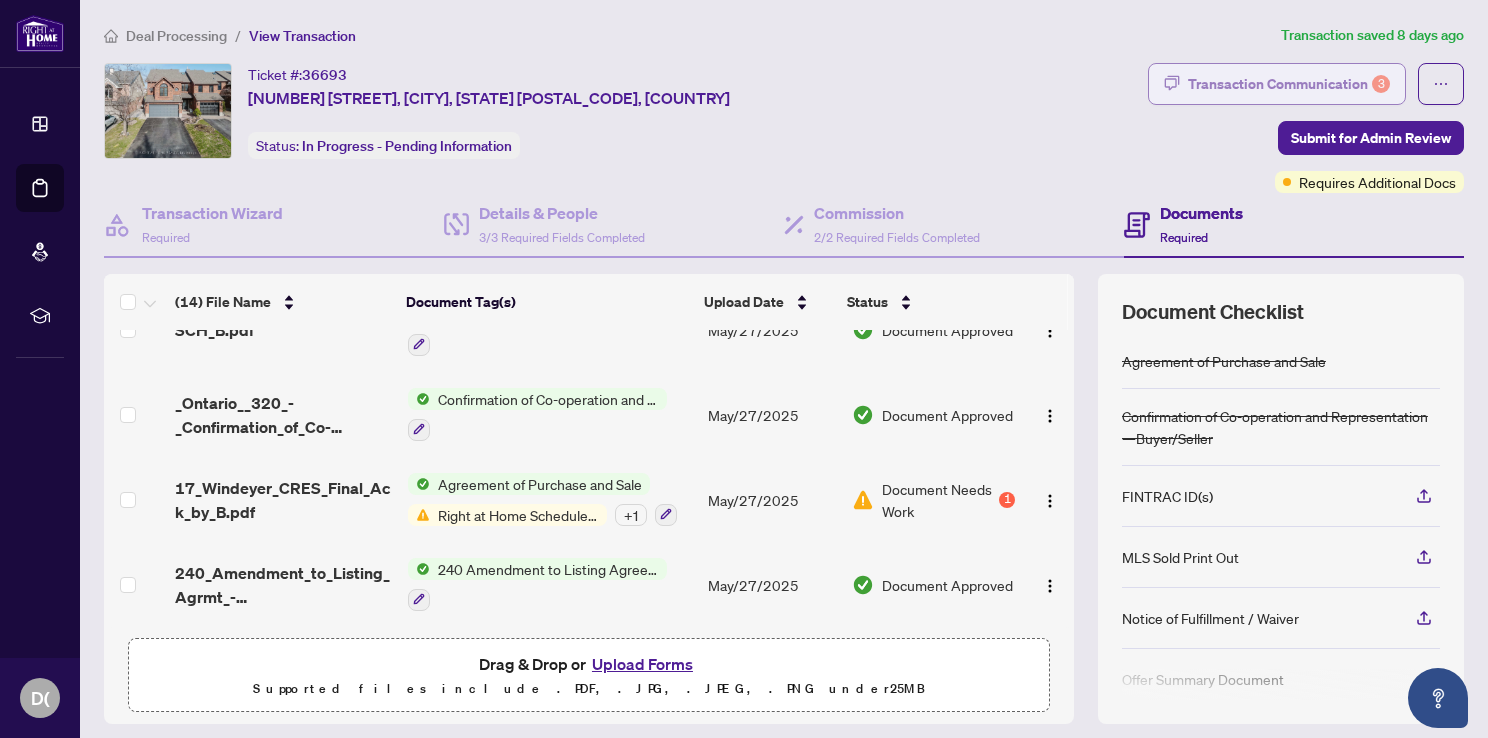 click on "Transaction Communication 3" at bounding box center [1289, 84] 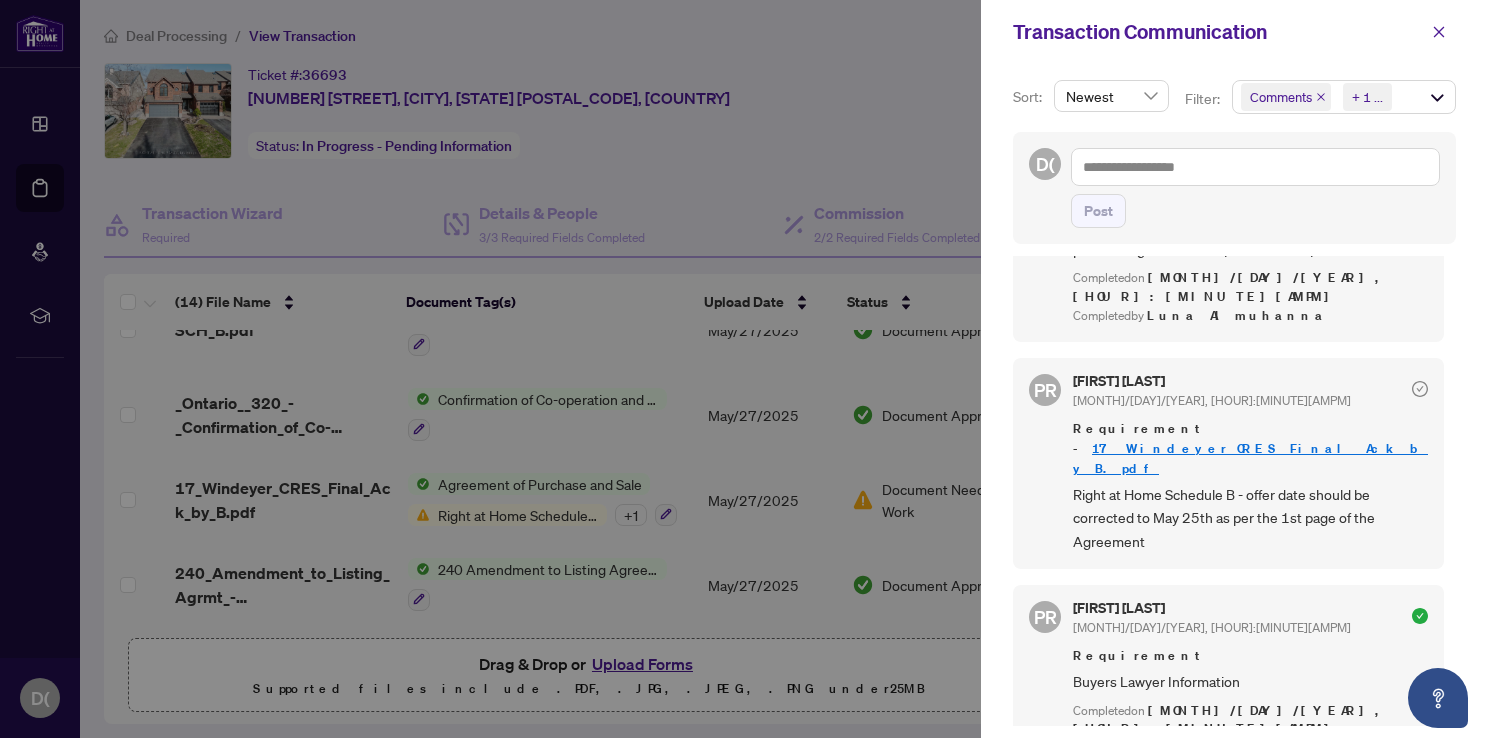 scroll, scrollTop: 0, scrollLeft: 0, axis: both 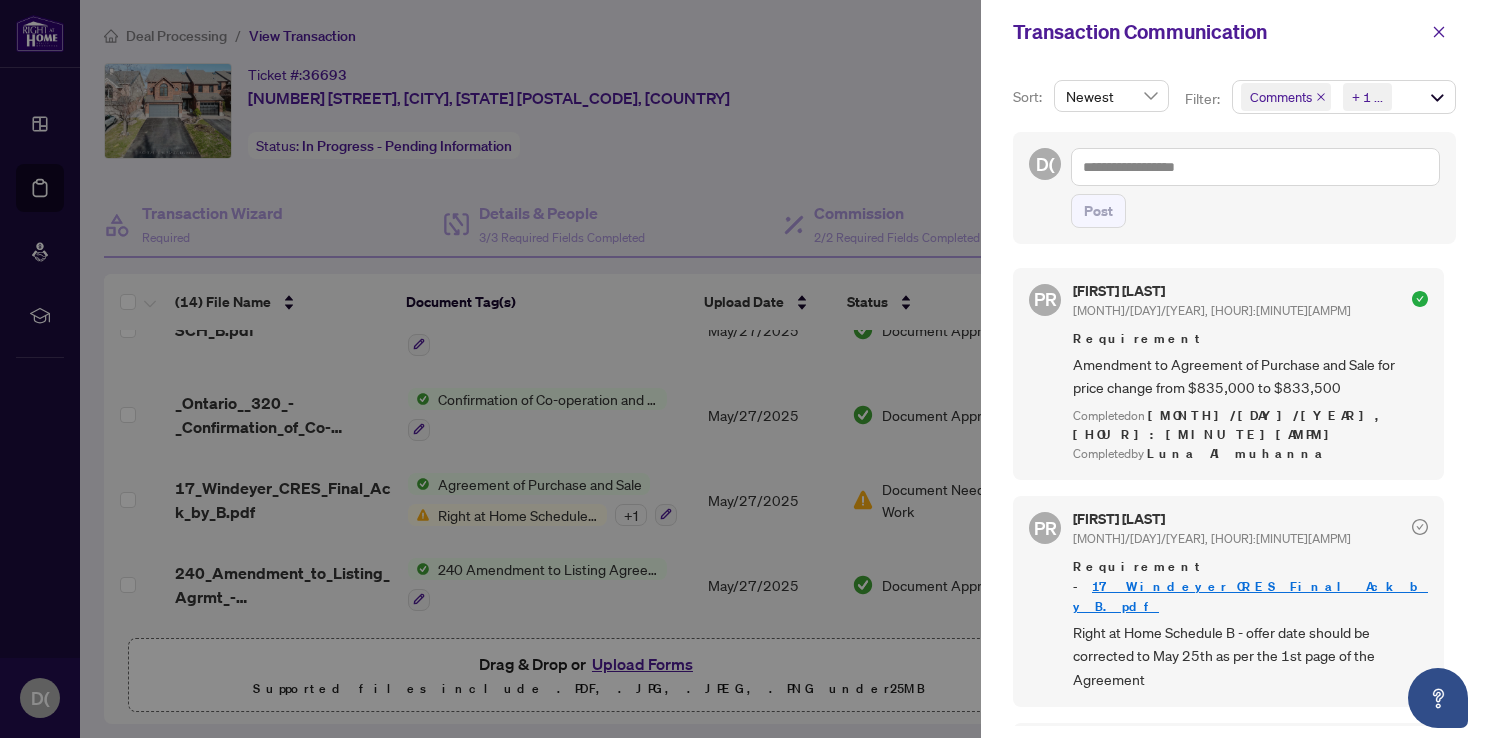 click at bounding box center [744, 369] 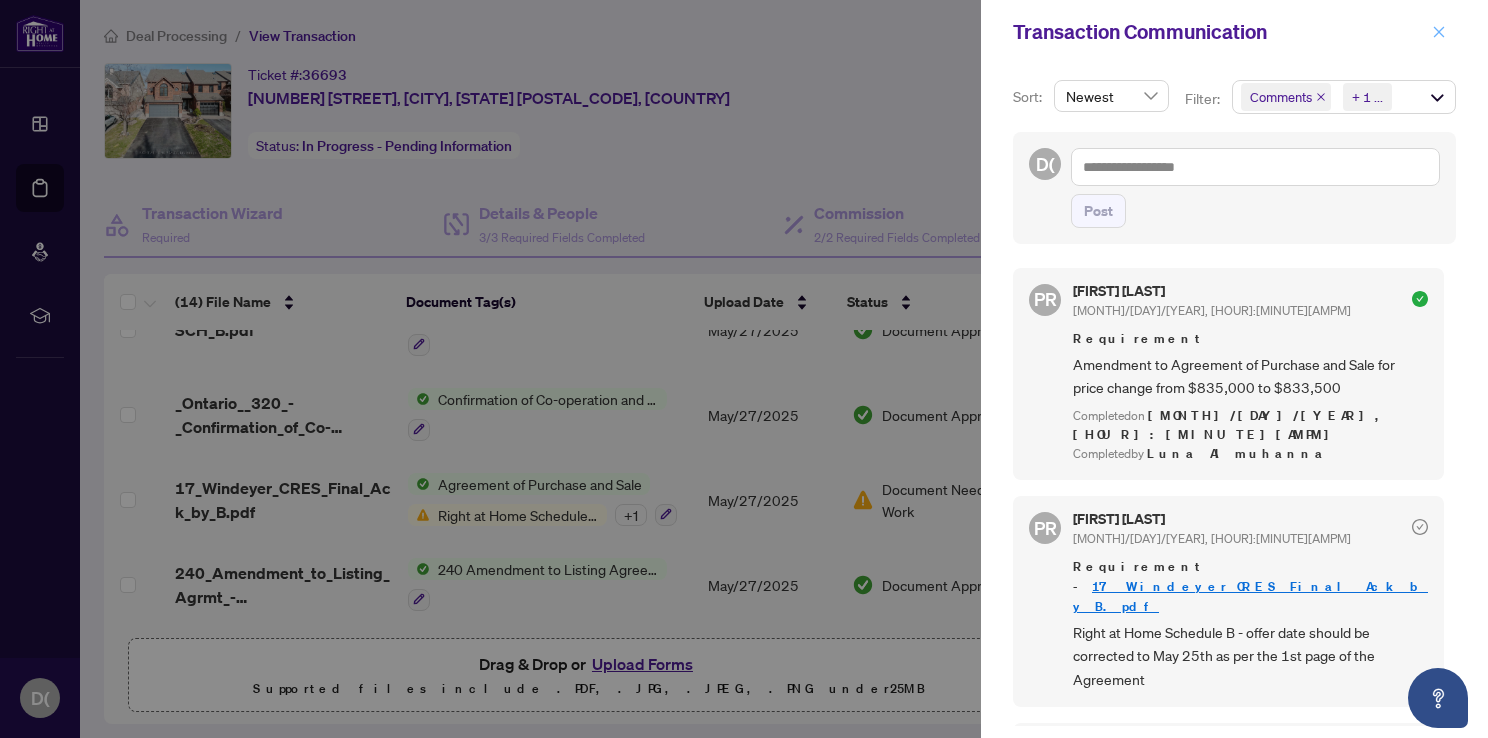 click at bounding box center (1439, 32) 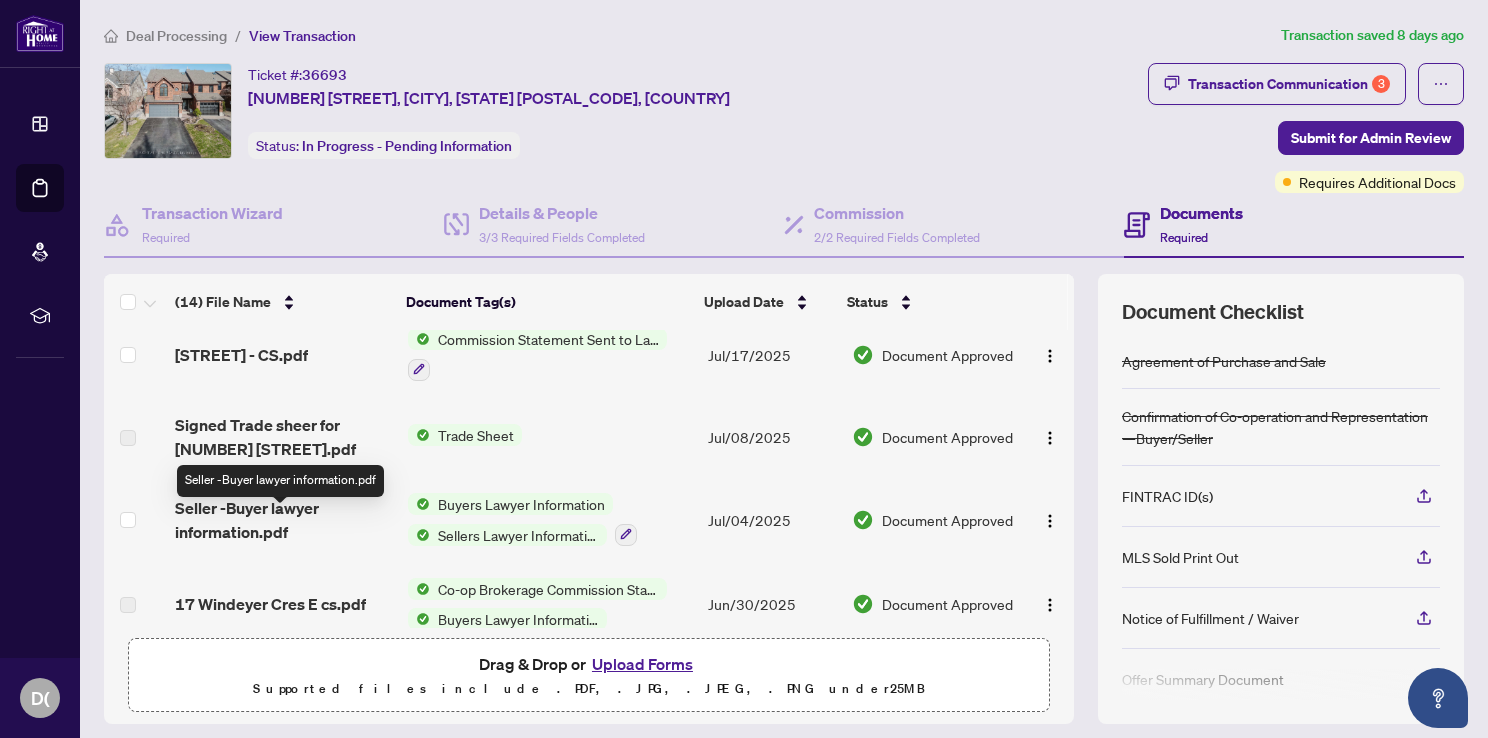 scroll, scrollTop: 0, scrollLeft: 0, axis: both 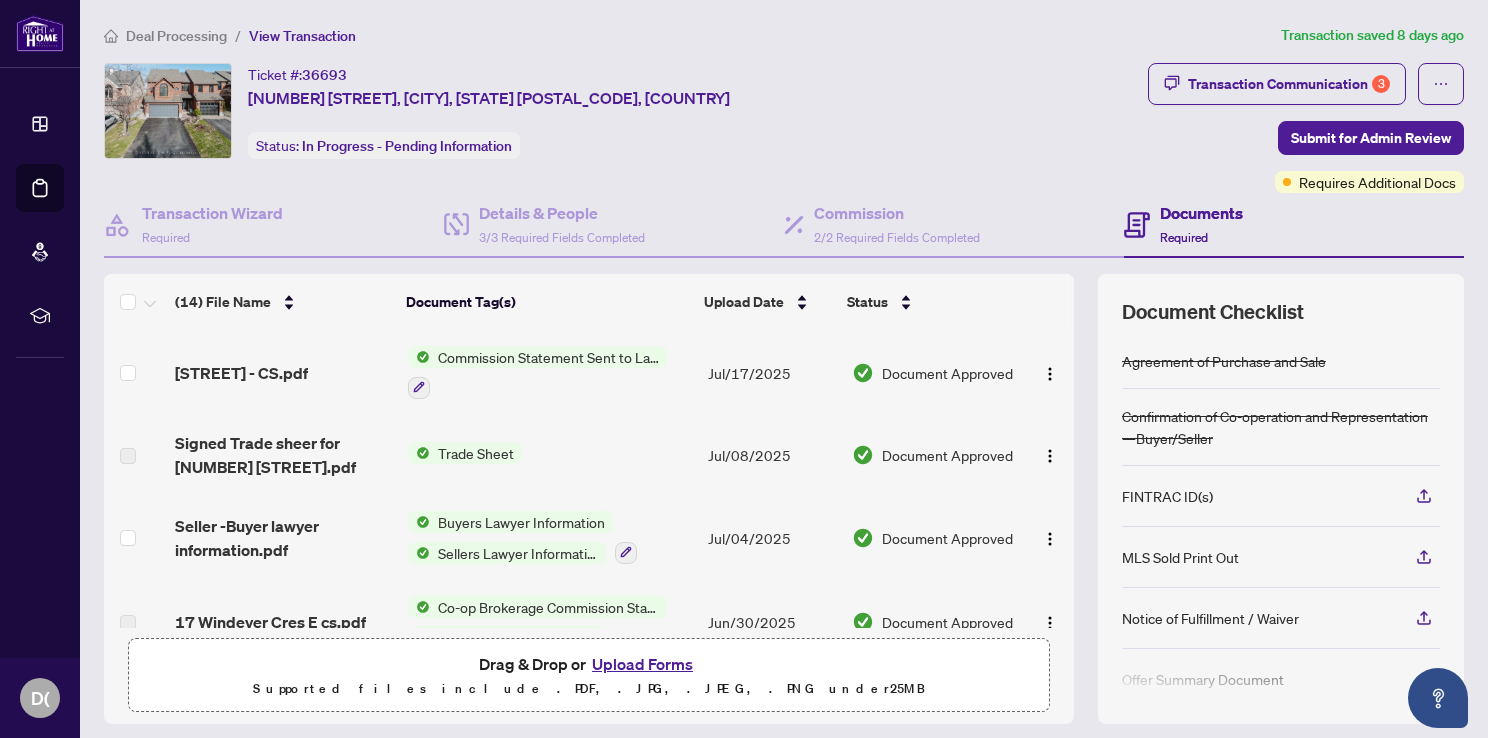 click on "Documents" at bounding box center [1201, 213] 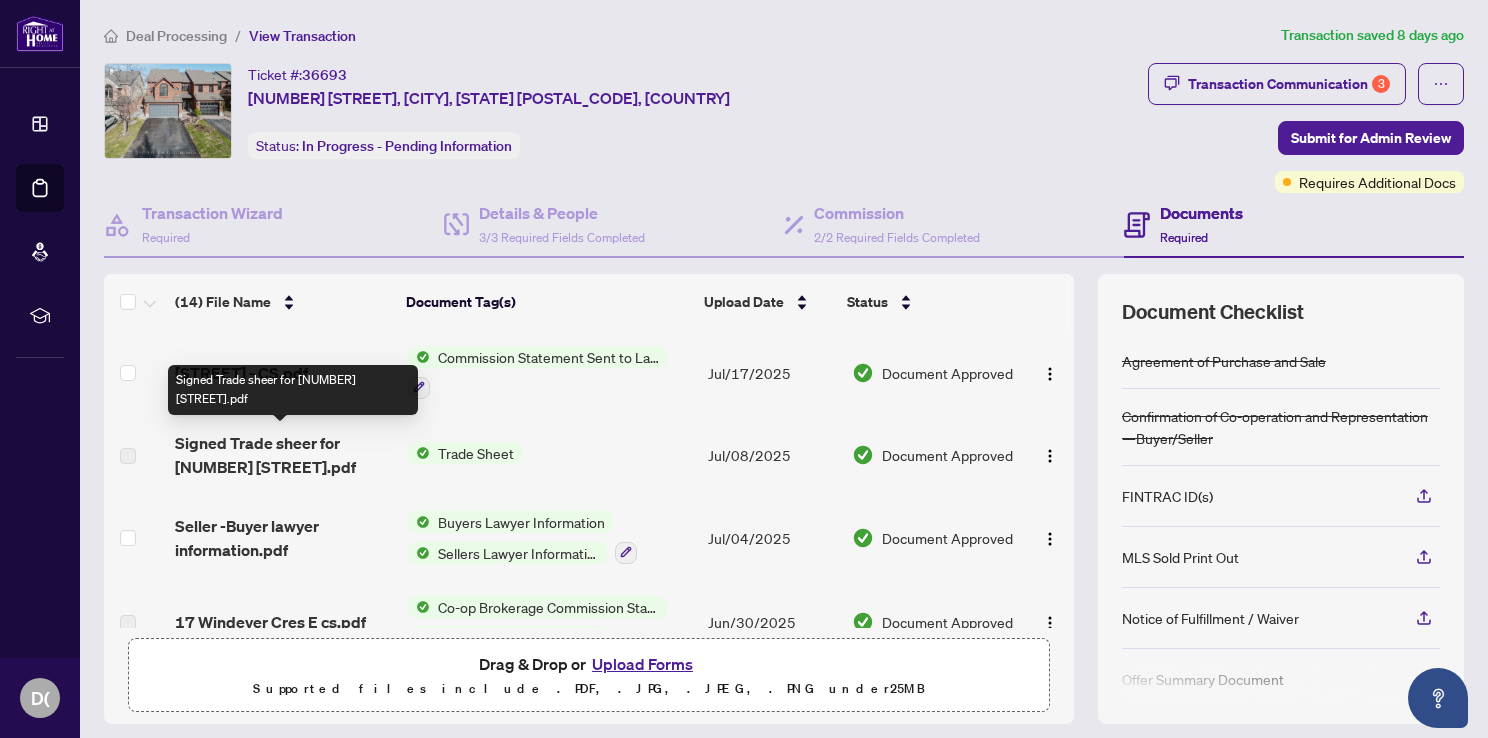 click on "Signed Trade sheer for [NUMBER] [STREET].pdf" at bounding box center [283, 455] 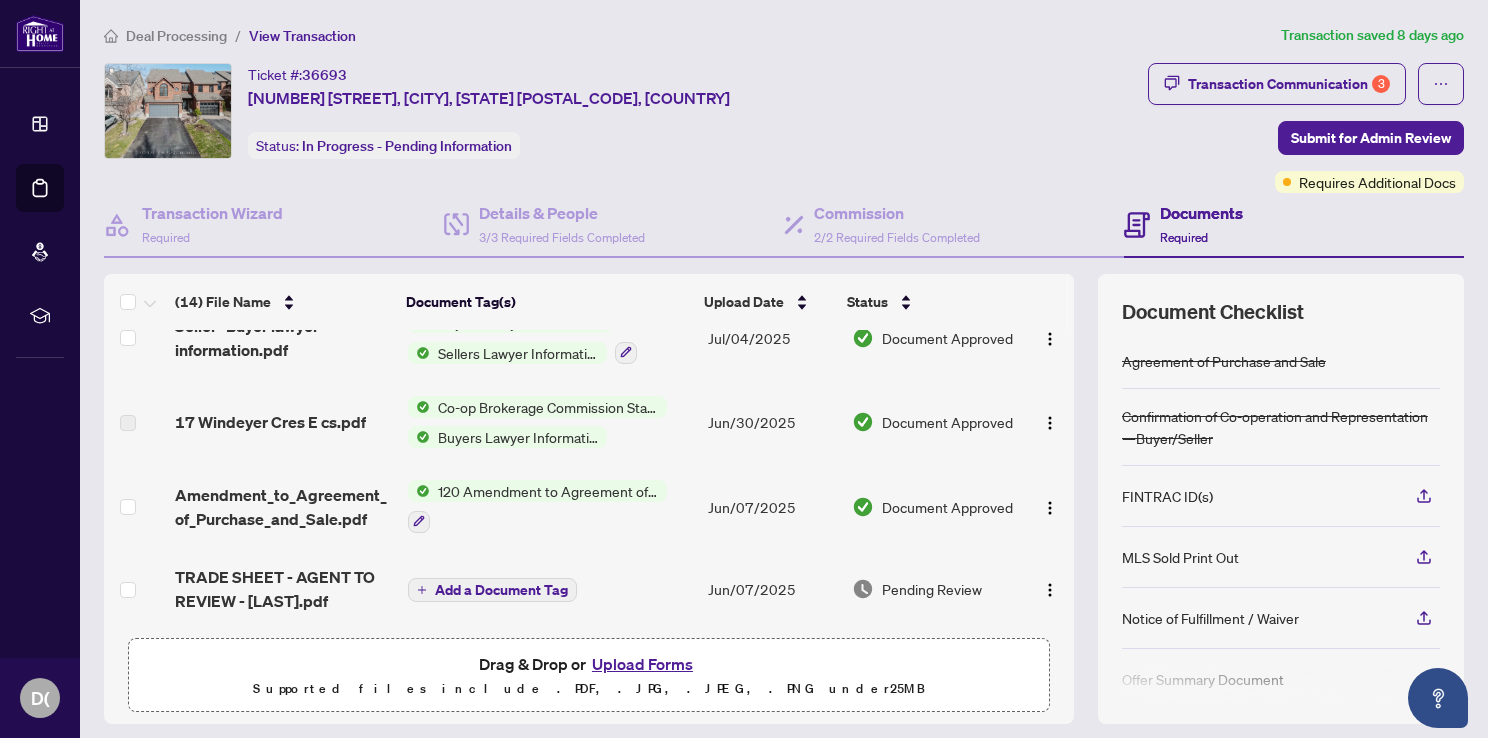 scroll, scrollTop: 300, scrollLeft: 0, axis: vertical 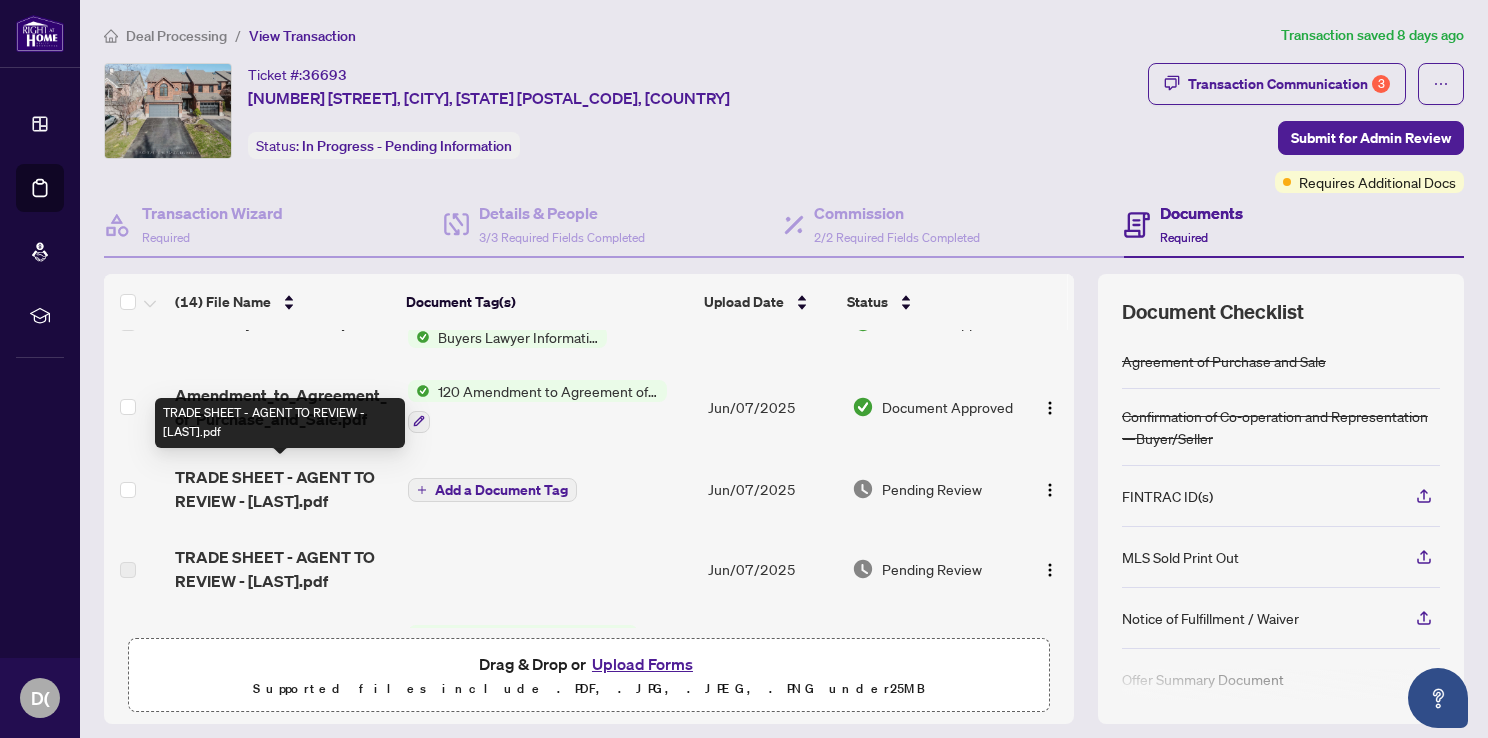 click on "TRADE SHEET - AGENT TO REVIEW - [LAST].pdf" at bounding box center (283, 489) 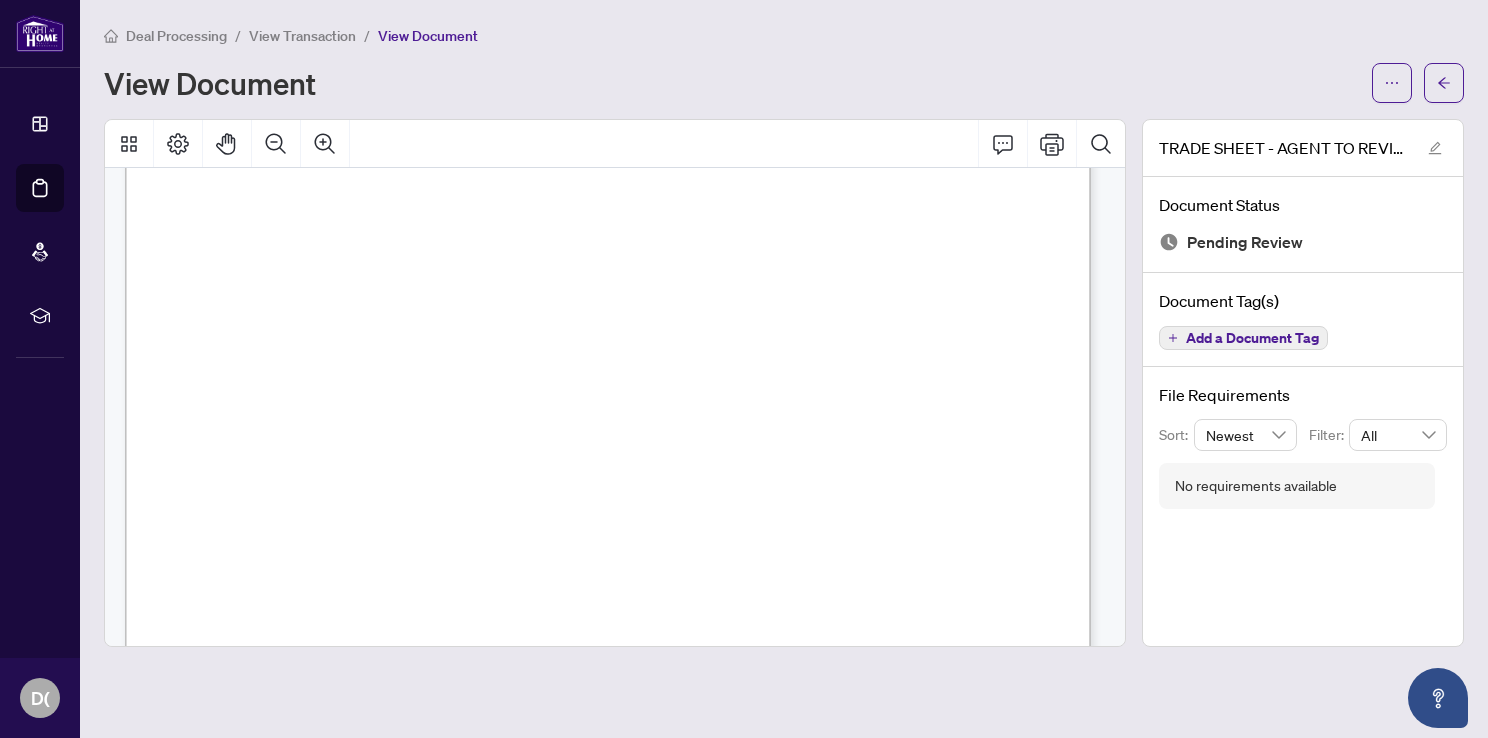 scroll, scrollTop: 0, scrollLeft: 0, axis: both 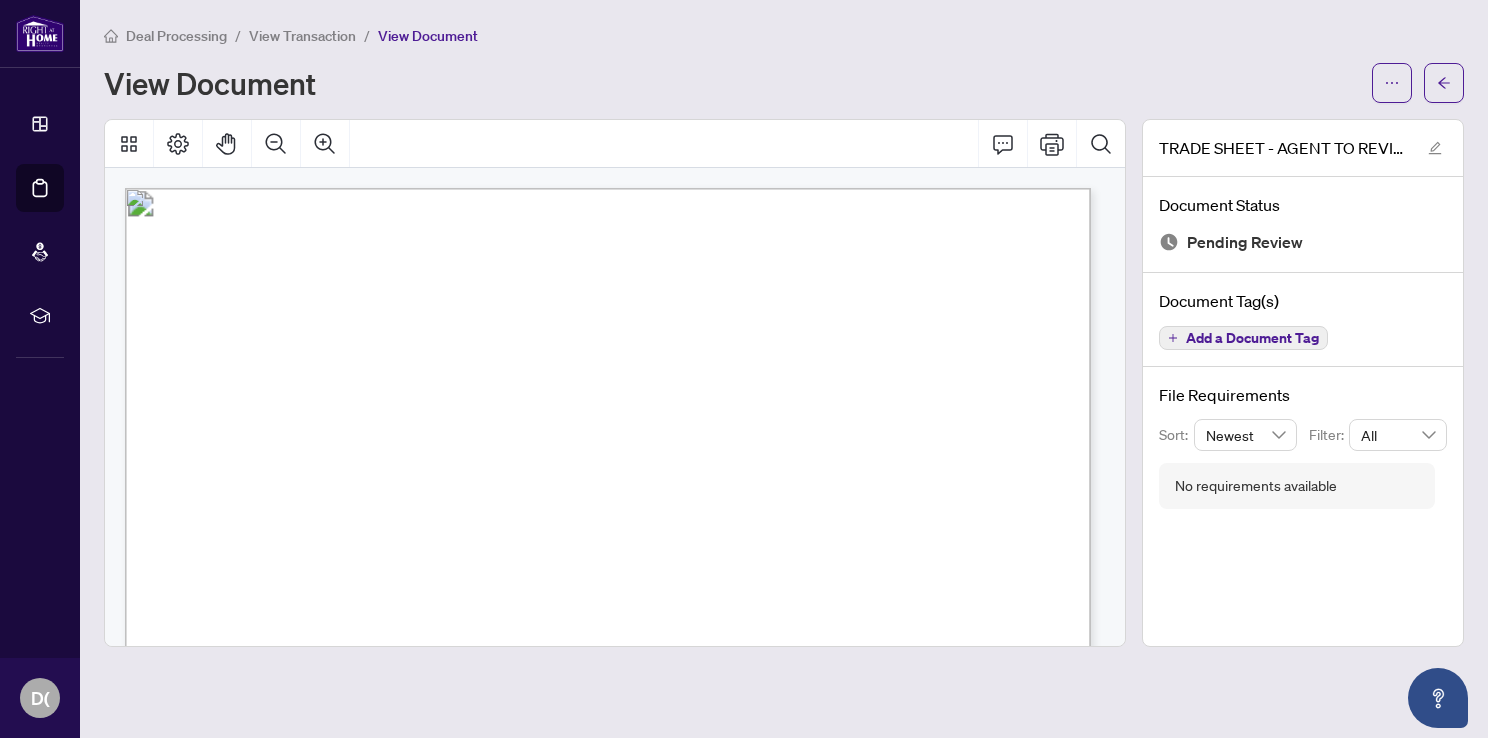 drag, startPoint x: 529, startPoint y: 249, endPoint x: 988, endPoint y: 266, distance: 459.3147 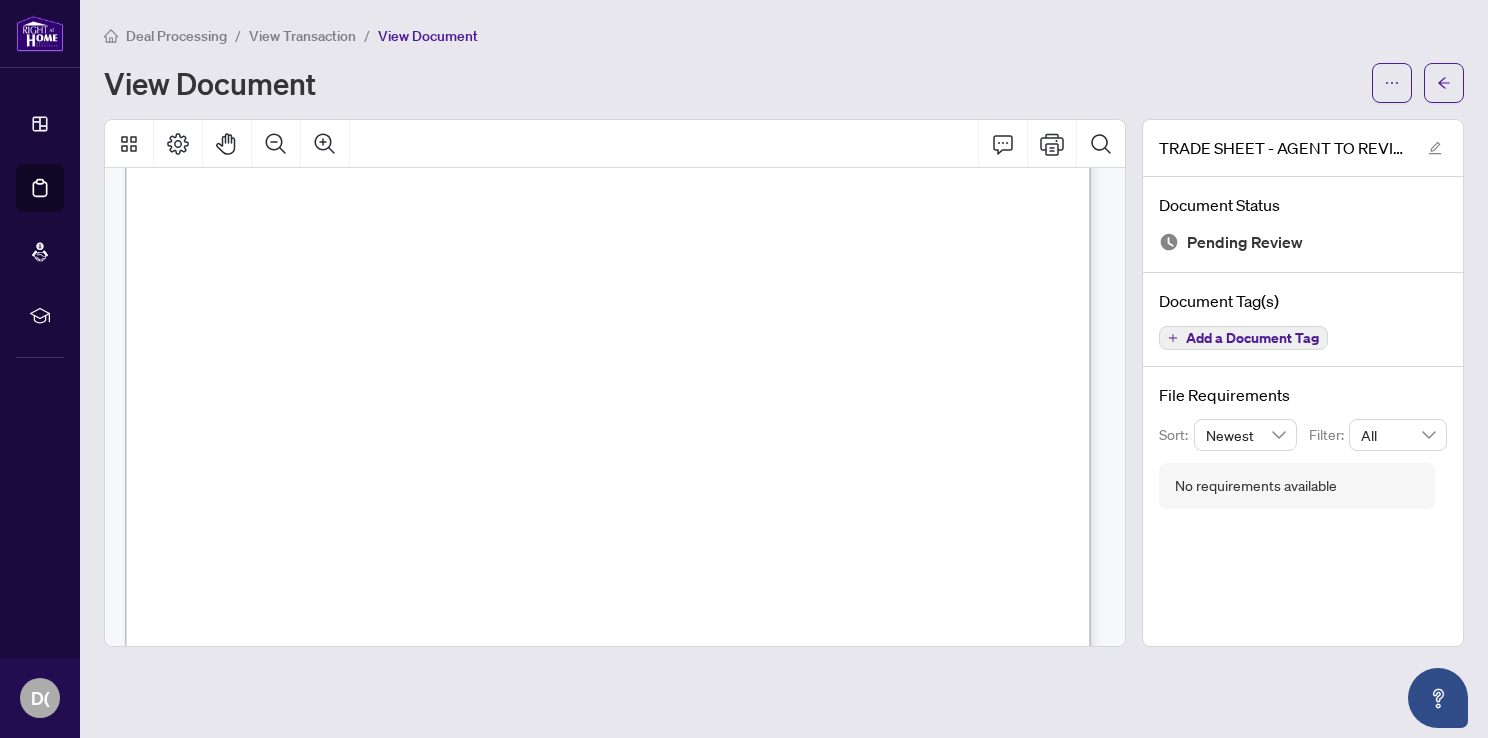 scroll, scrollTop: 0, scrollLeft: 0, axis: both 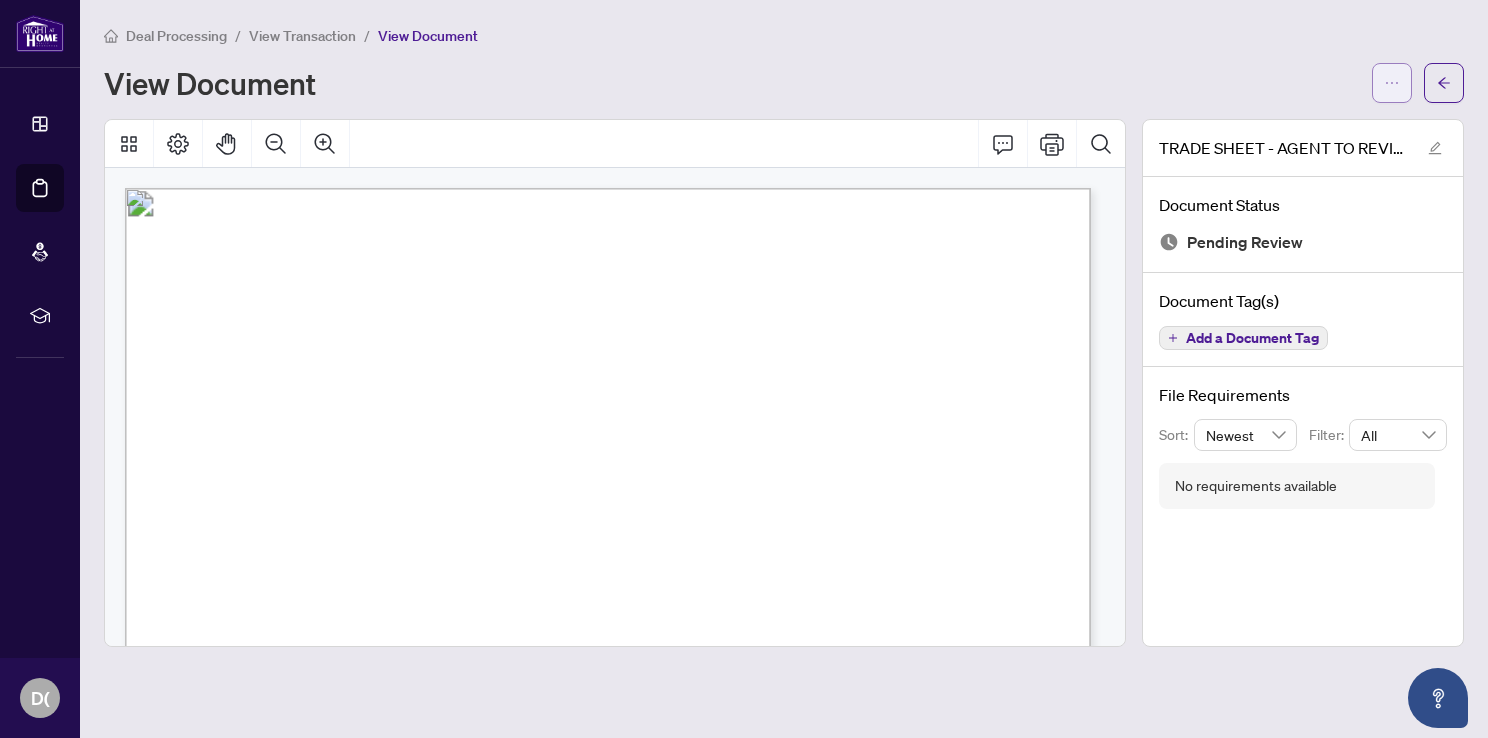 click 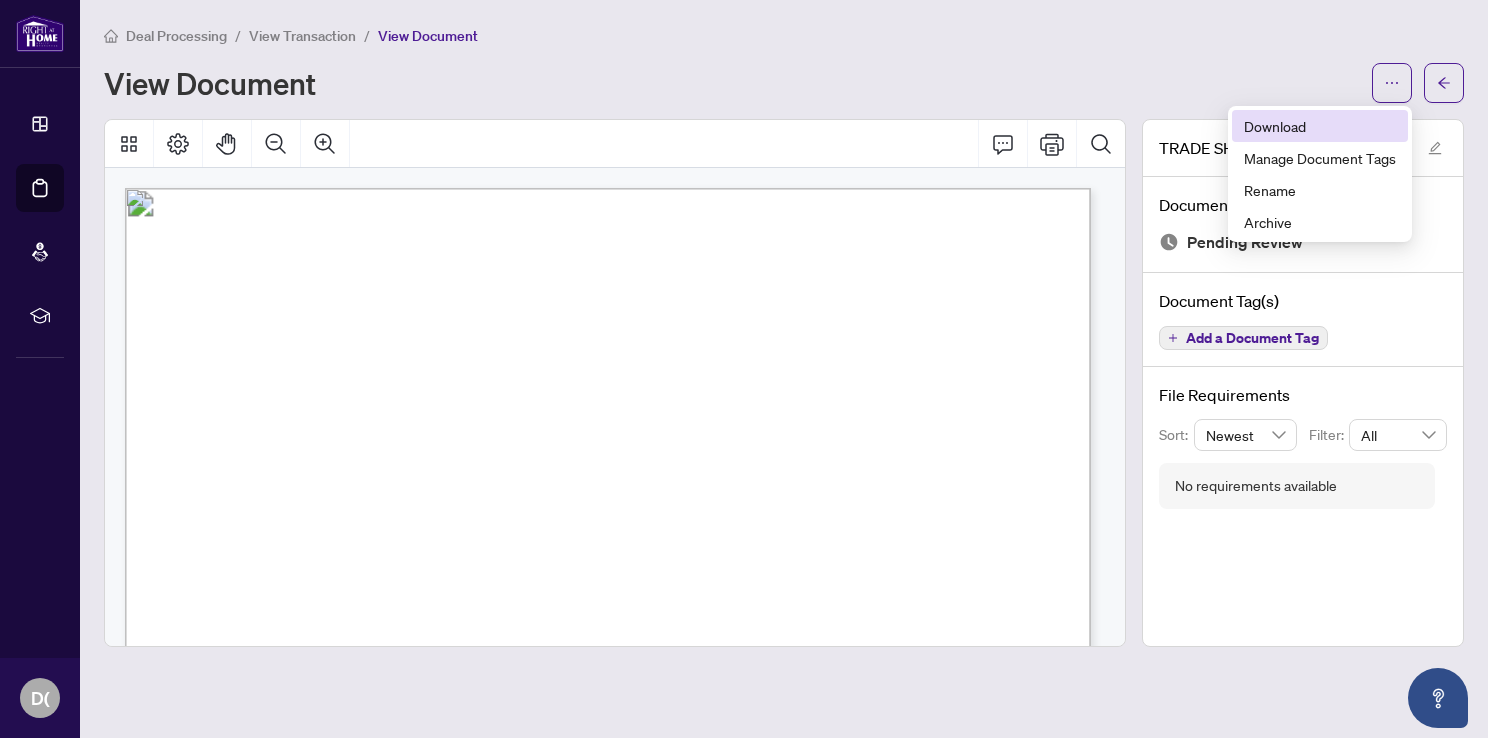 click on "Download" at bounding box center [1320, 126] 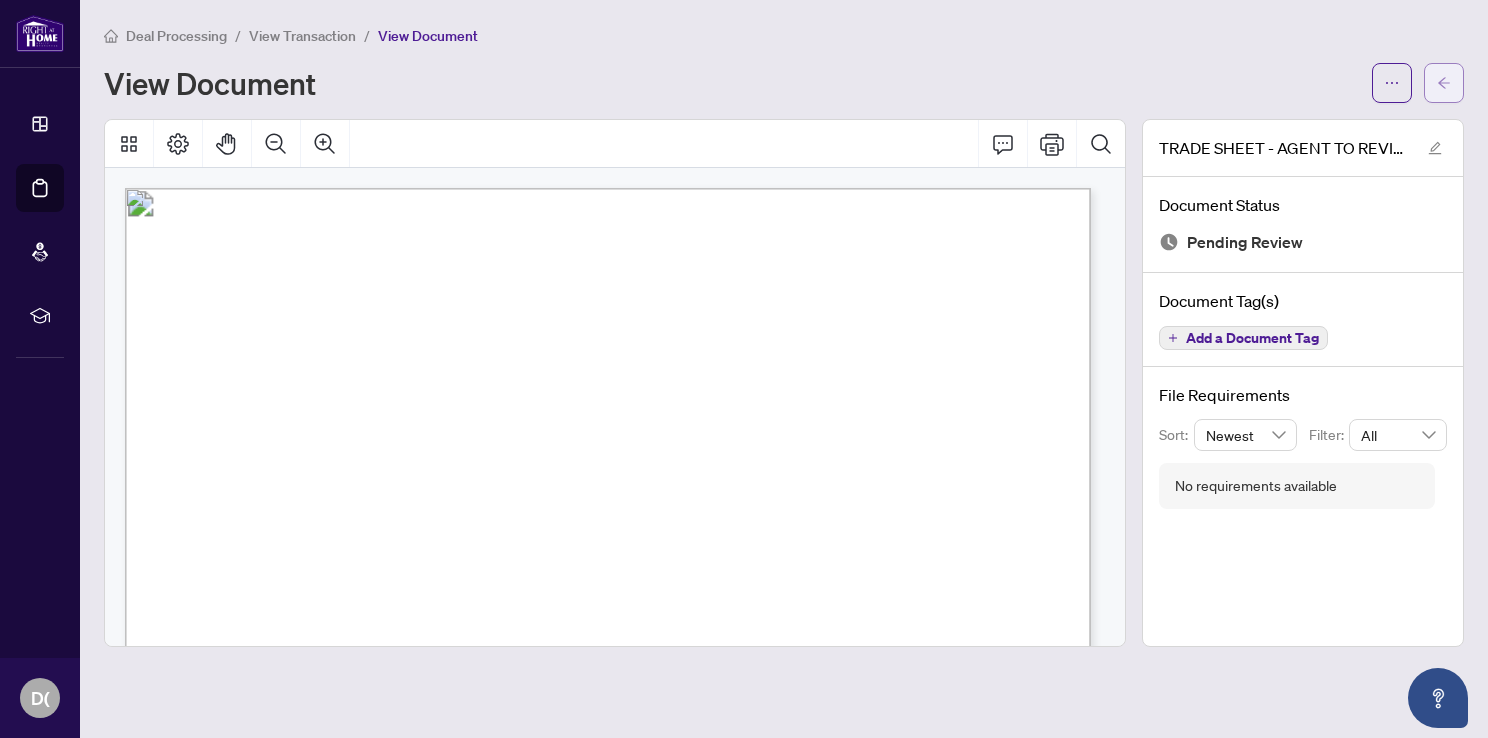 click at bounding box center [1444, 83] 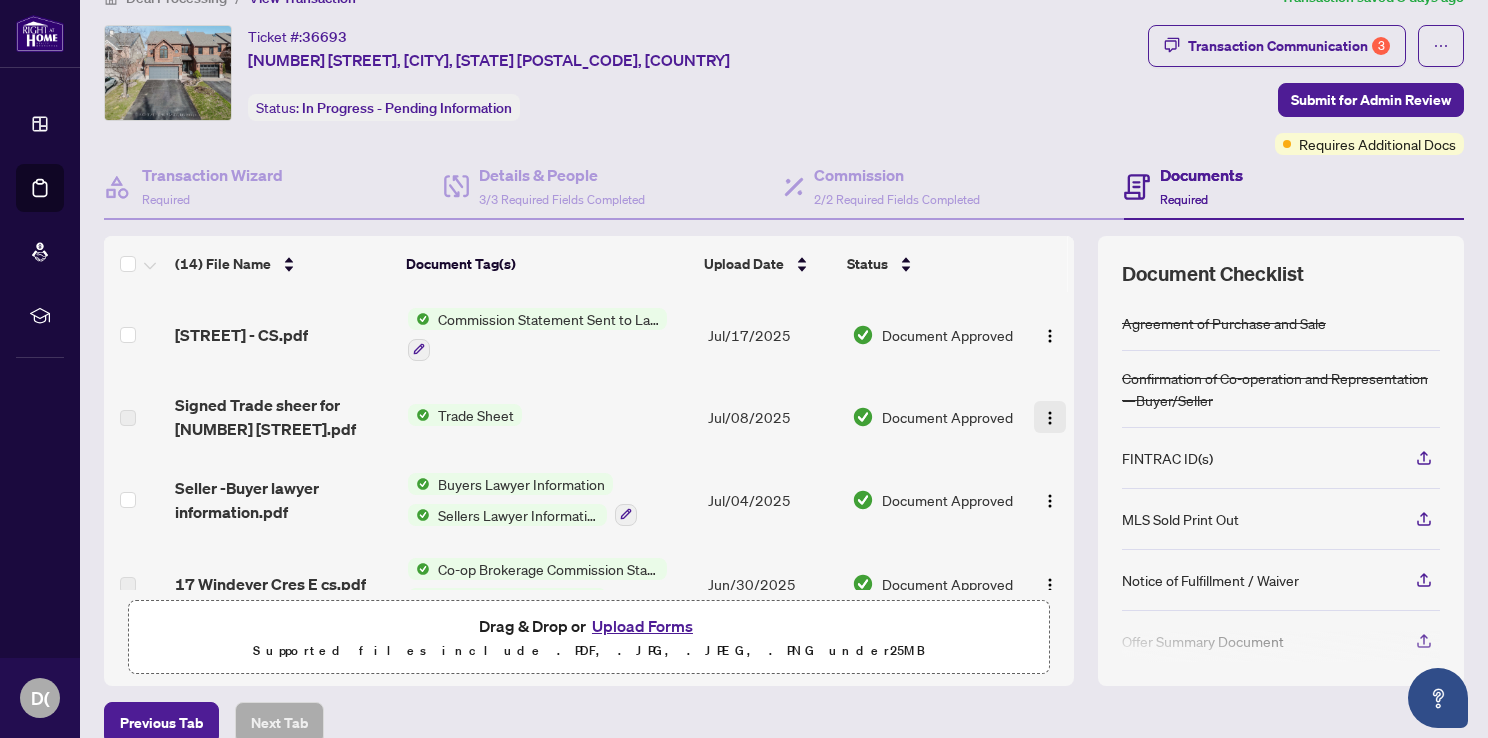 scroll, scrollTop: 0, scrollLeft: 0, axis: both 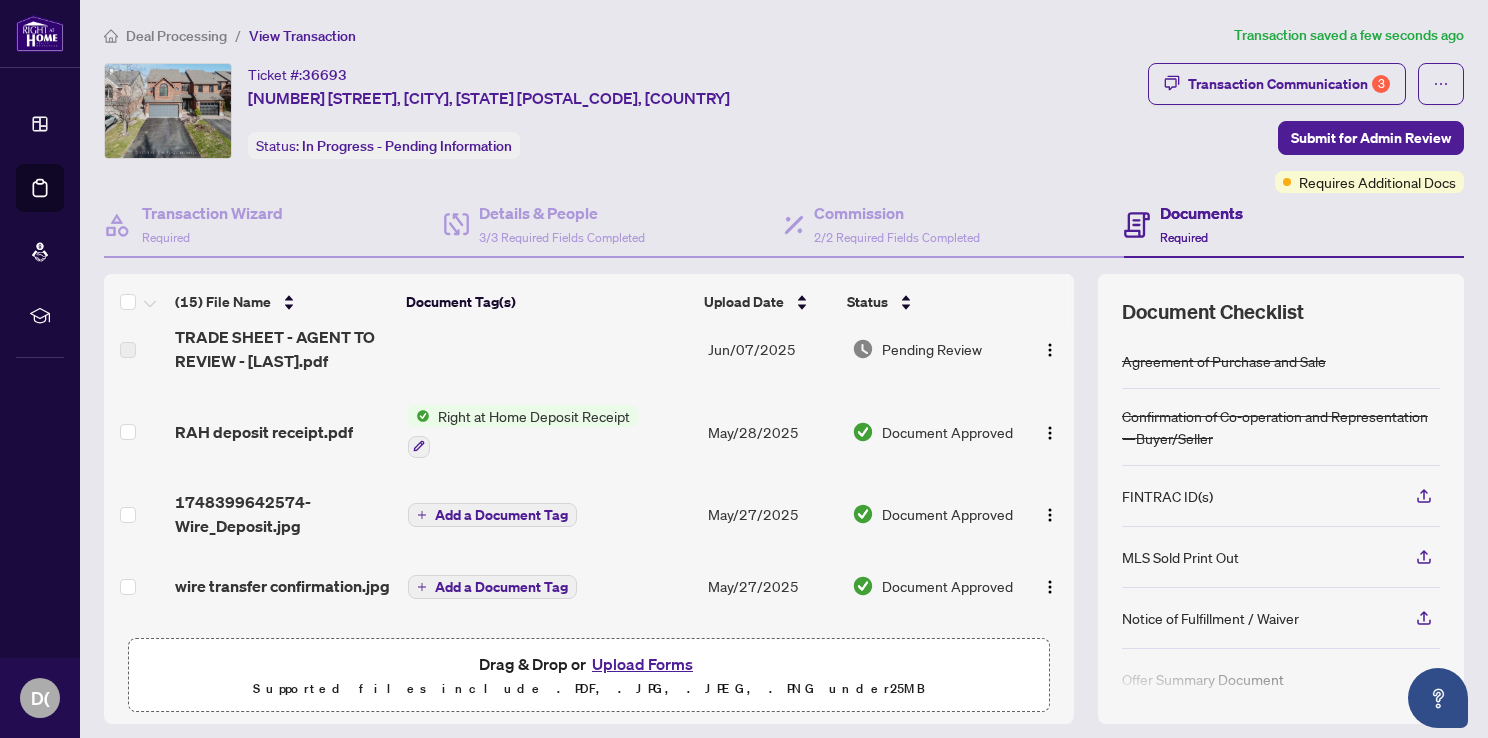 click on "RAH deposit receipt.pdf" at bounding box center [264, 432] 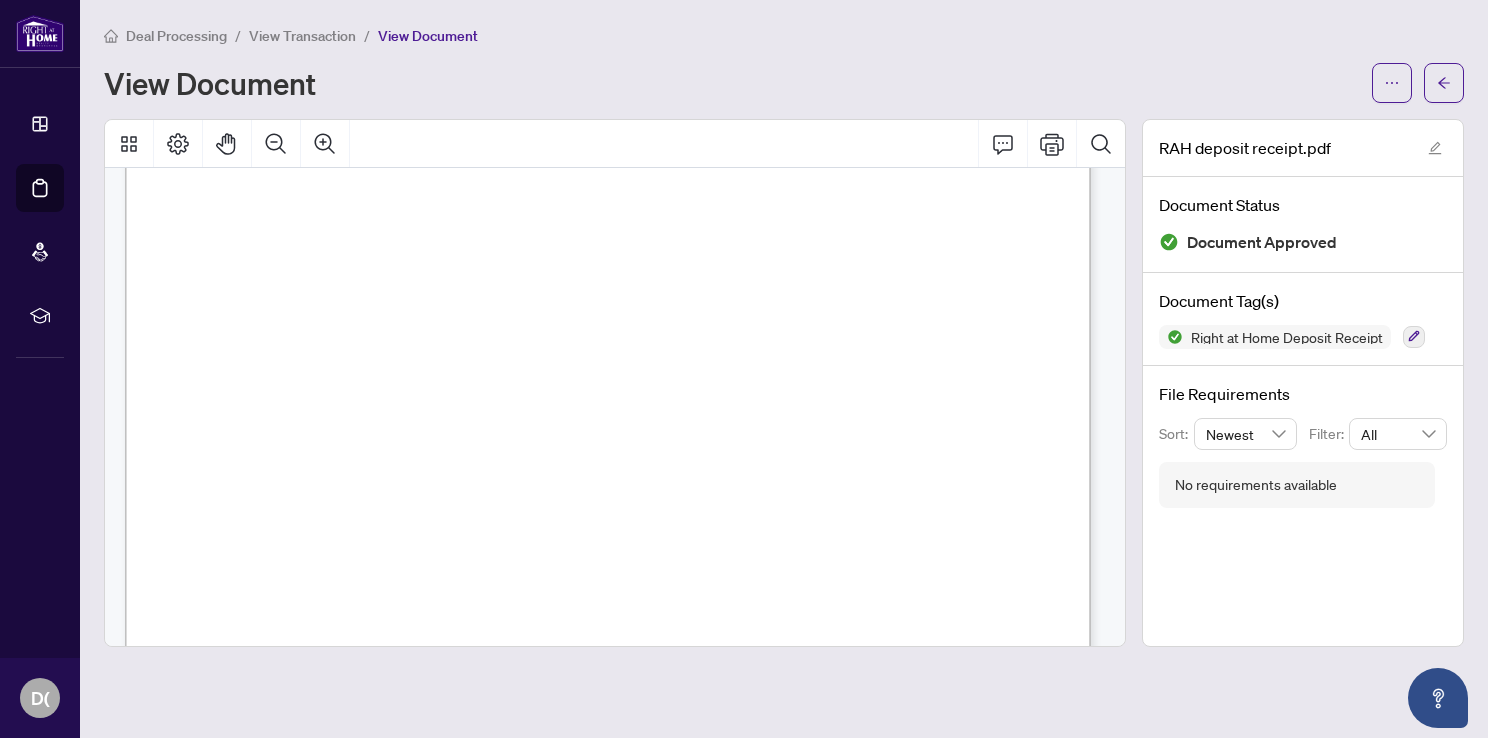 scroll, scrollTop: 300, scrollLeft: 0, axis: vertical 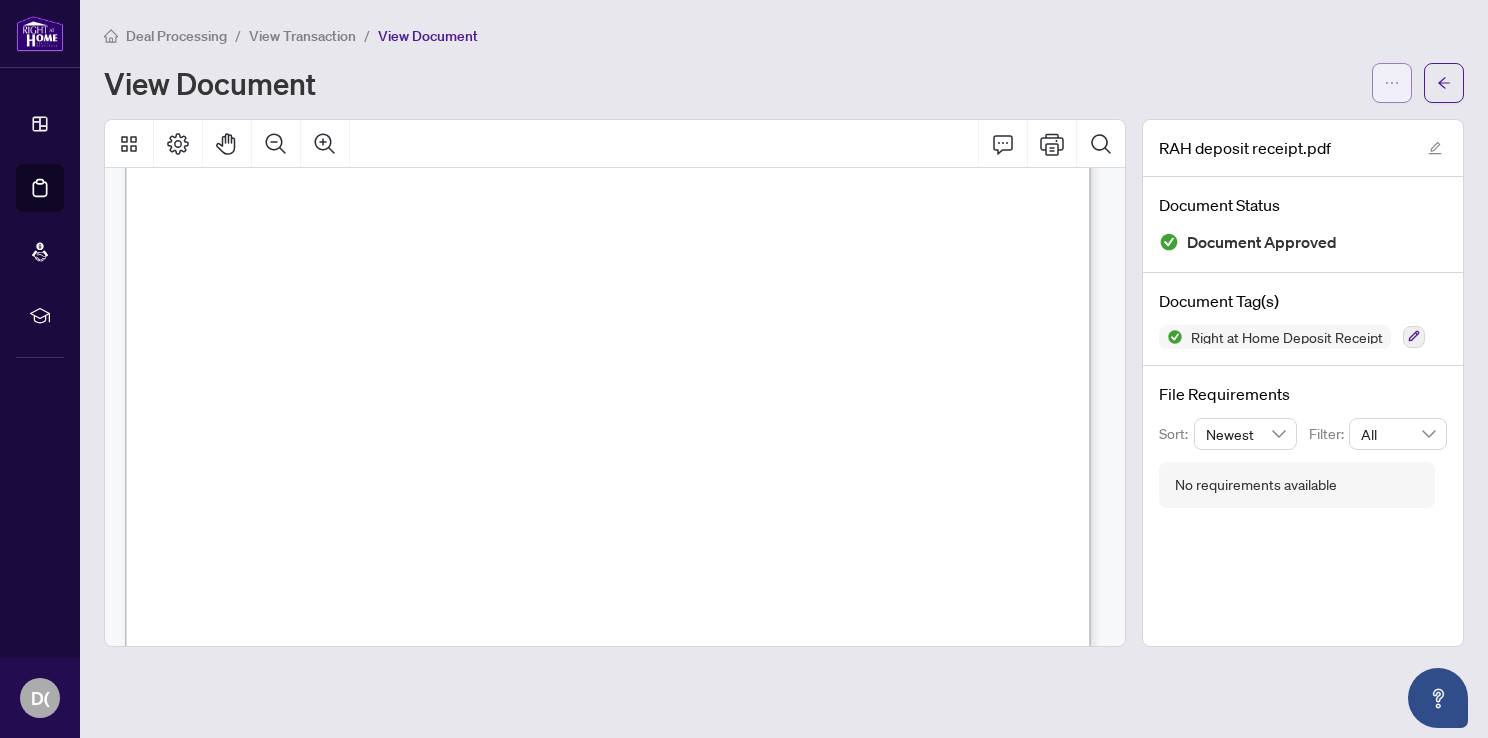 click 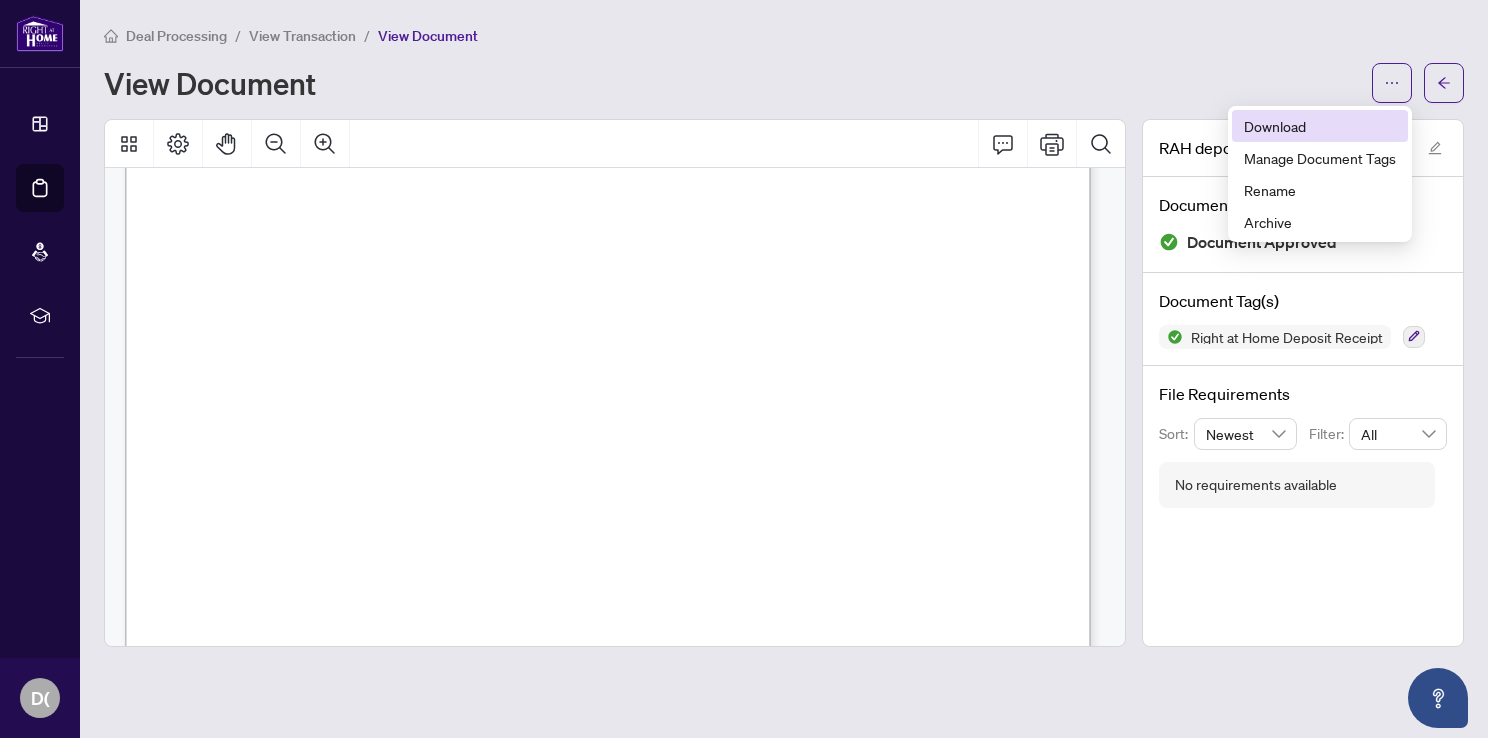 click on "Download" at bounding box center [1320, 126] 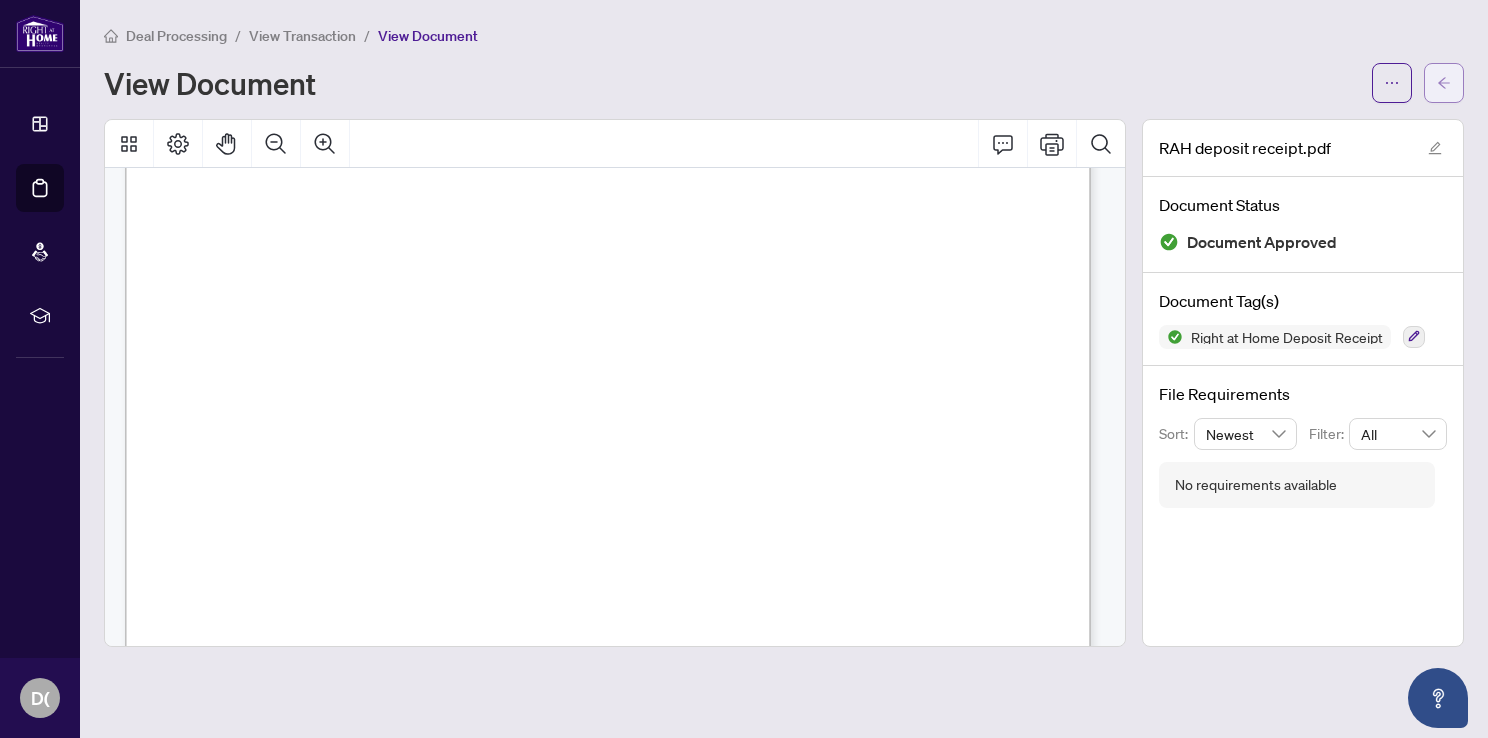 click at bounding box center (1444, 83) 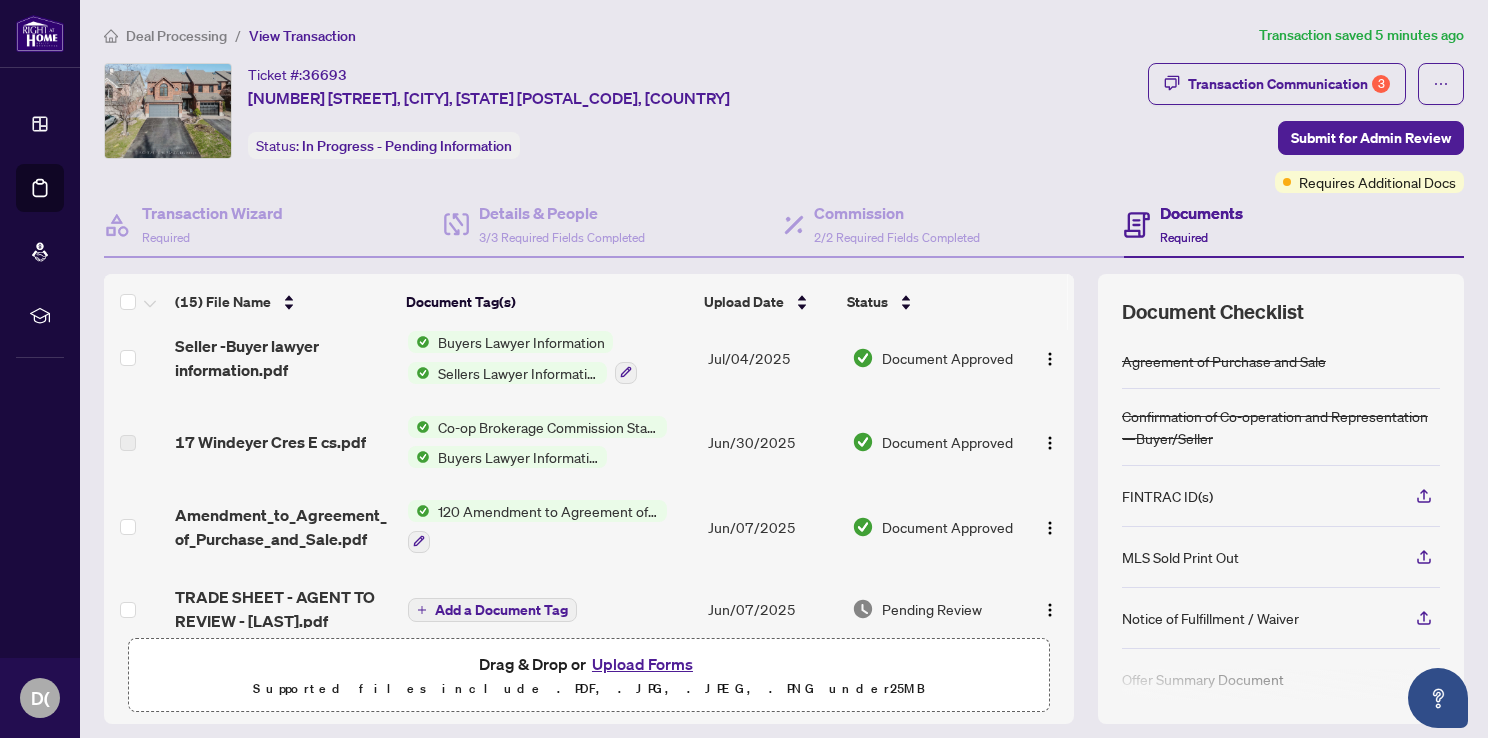 scroll, scrollTop: 300, scrollLeft: 0, axis: vertical 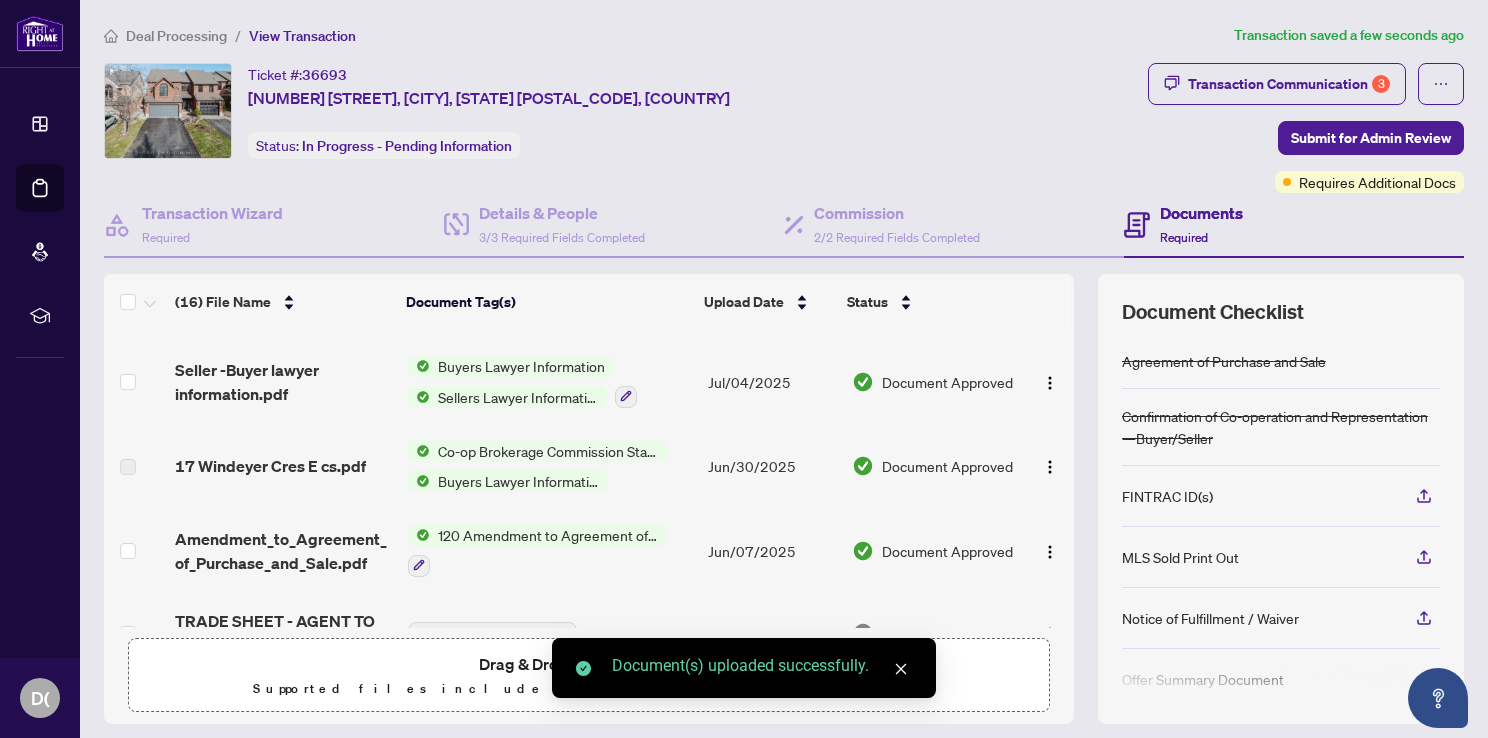 click 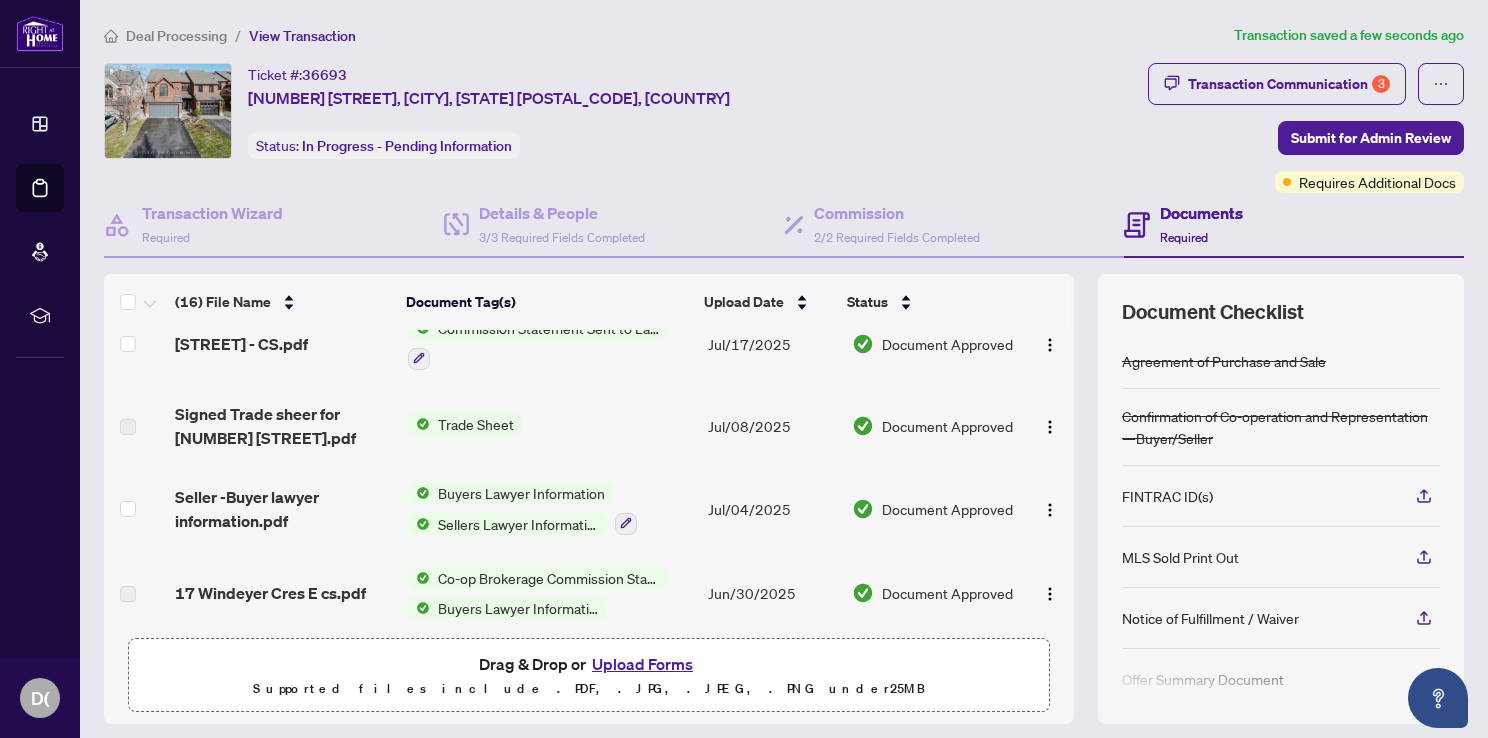 scroll, scrollTop: 200, scrollLeft: 0, axis: vertical 